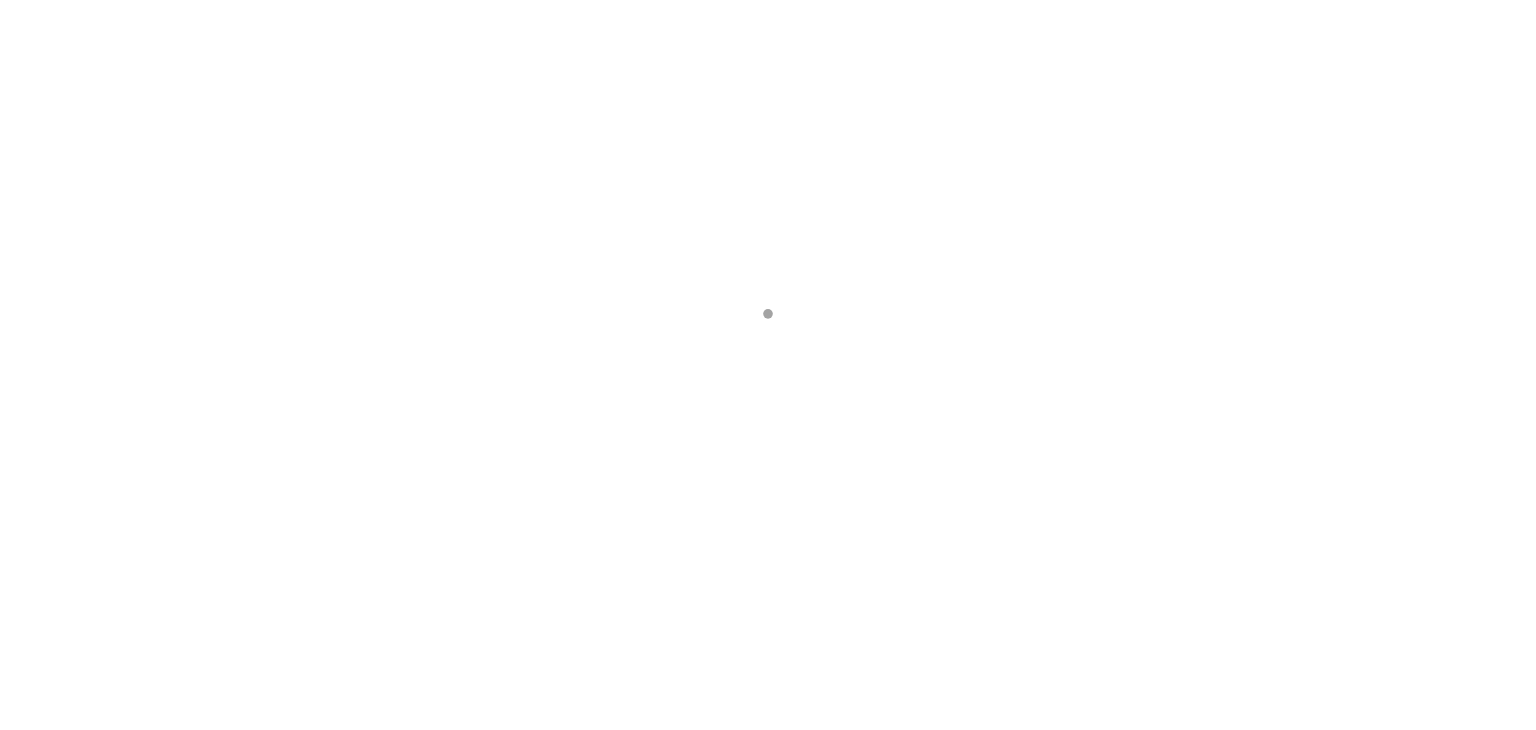 scroll, scrollTop: 0, scrollLeft: 0, axis: both 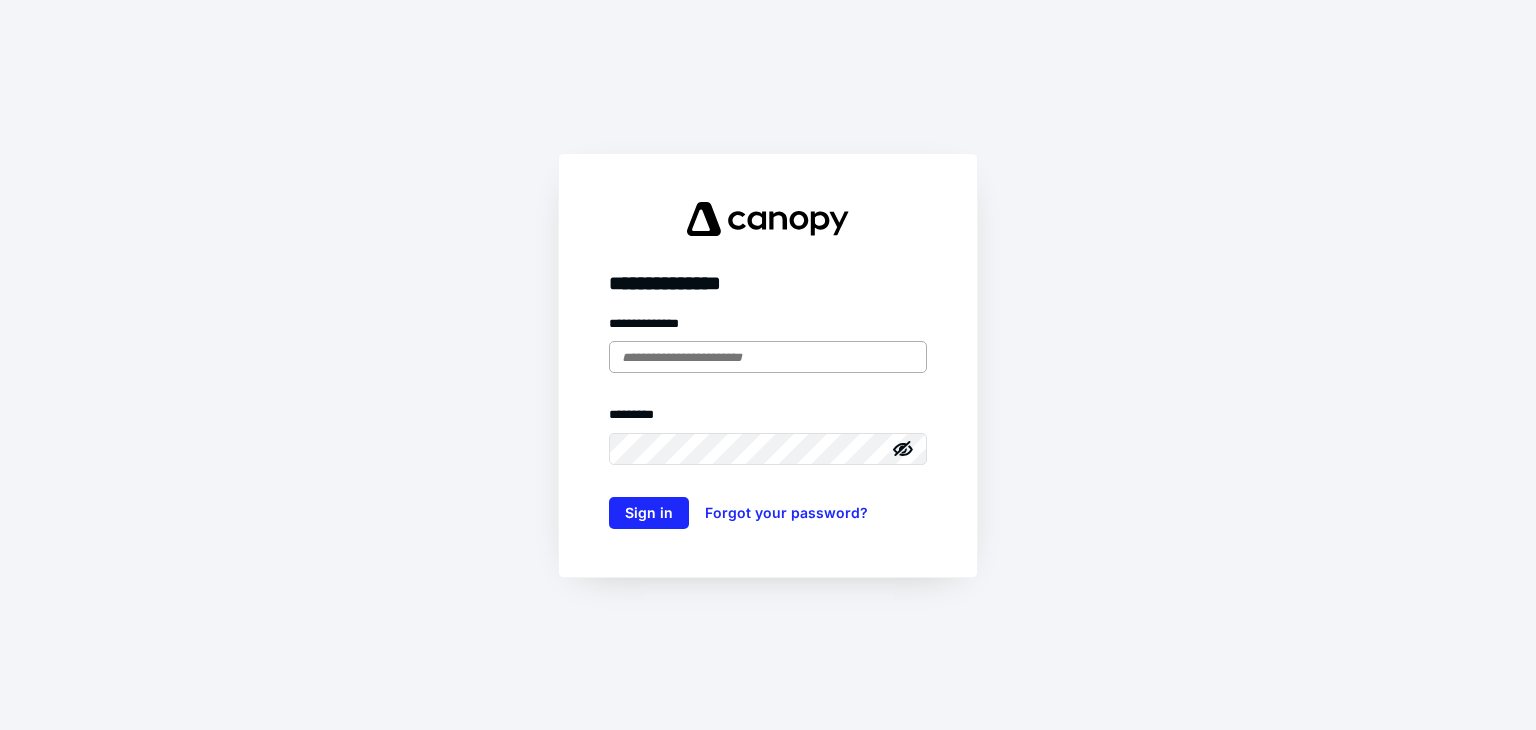 click at bounding box center (768, 357) 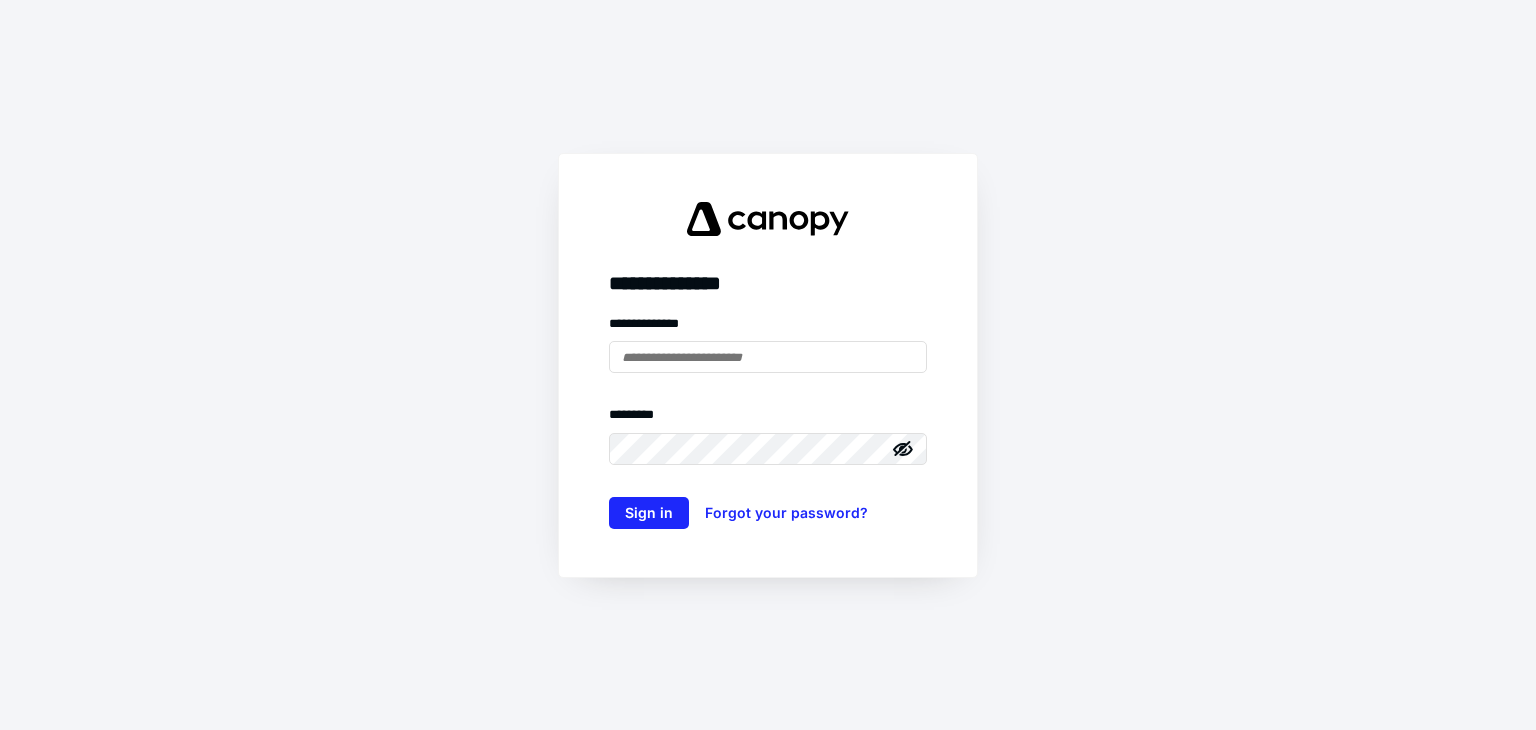 type on "**********" 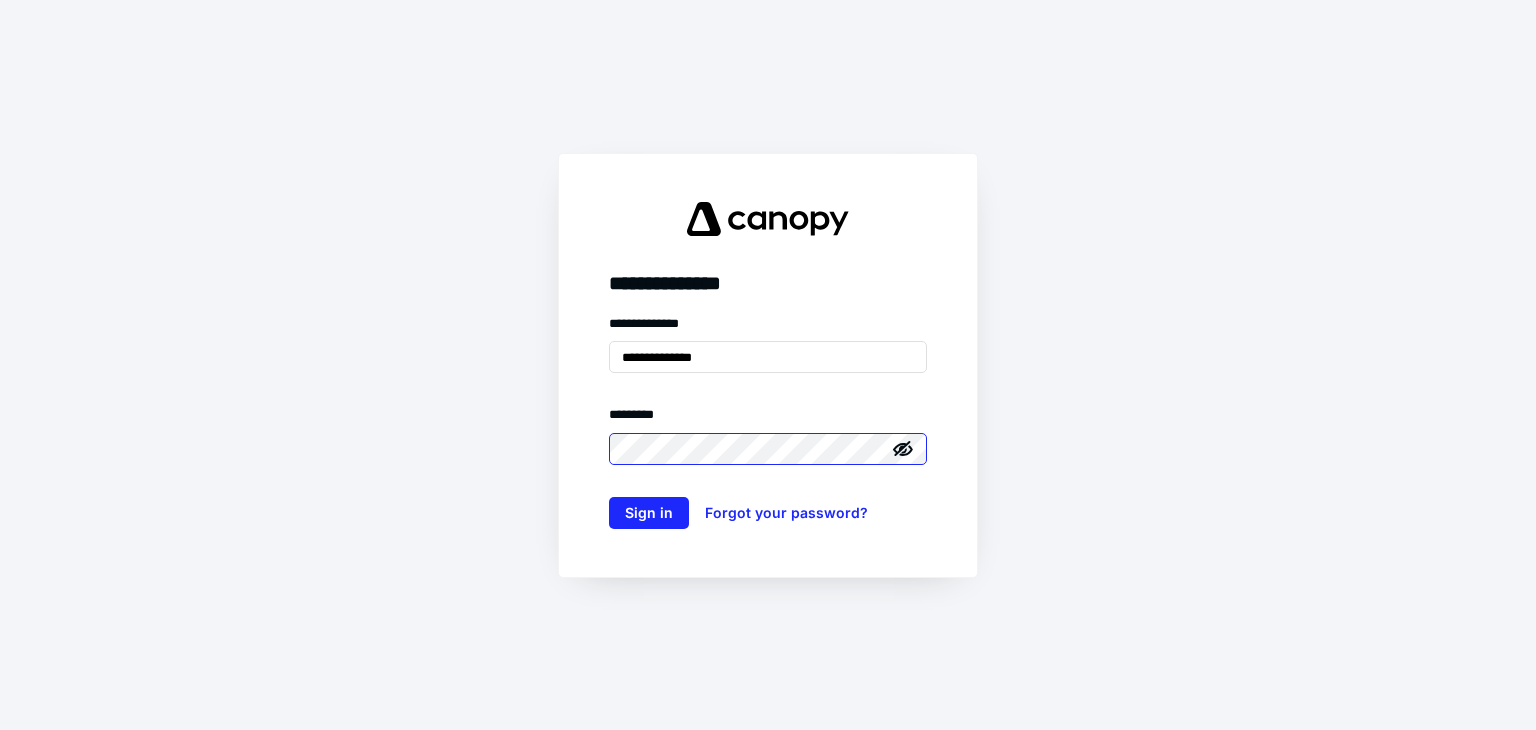 click on "Sign in" at bounding box center [649, 513] 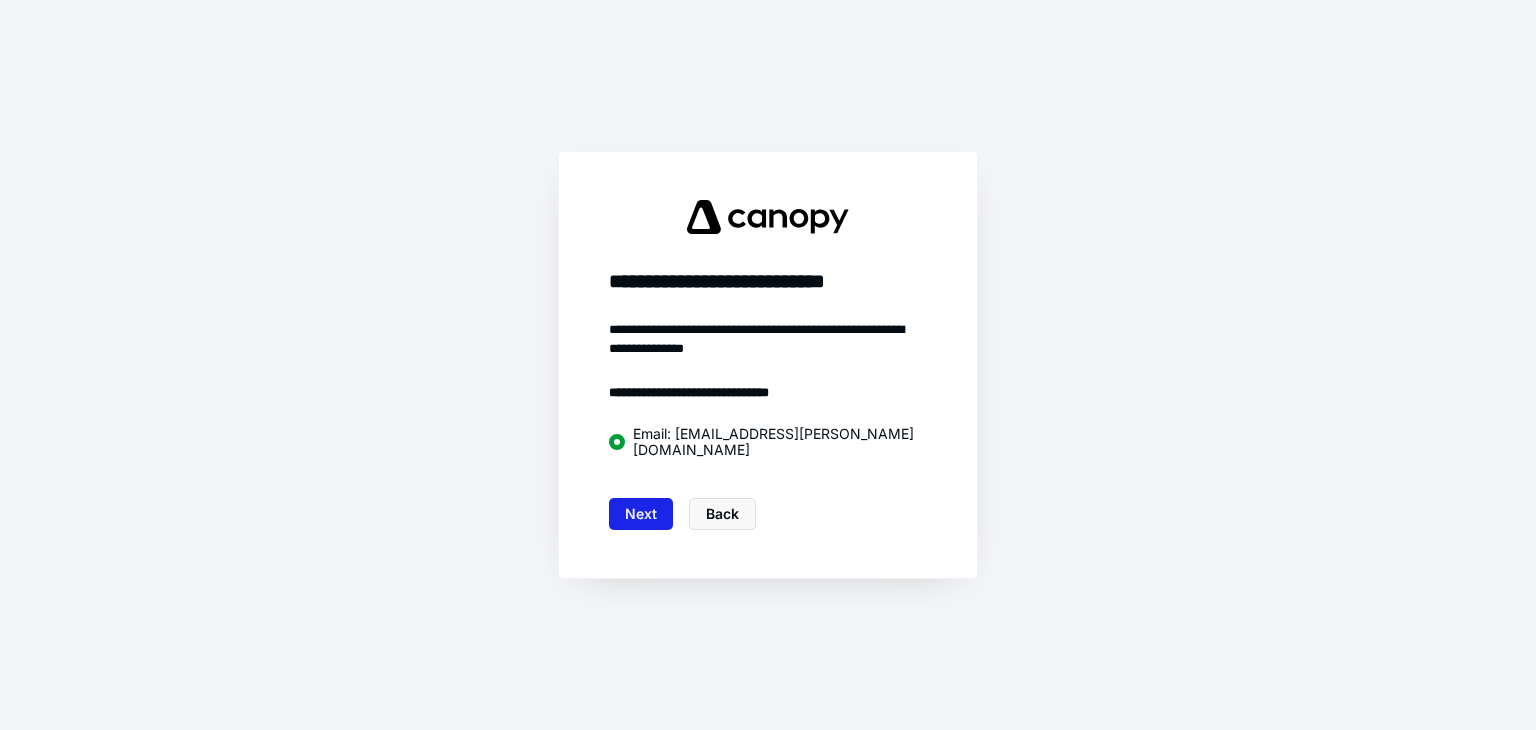 click on "Next" at bounding box center (641, 514) 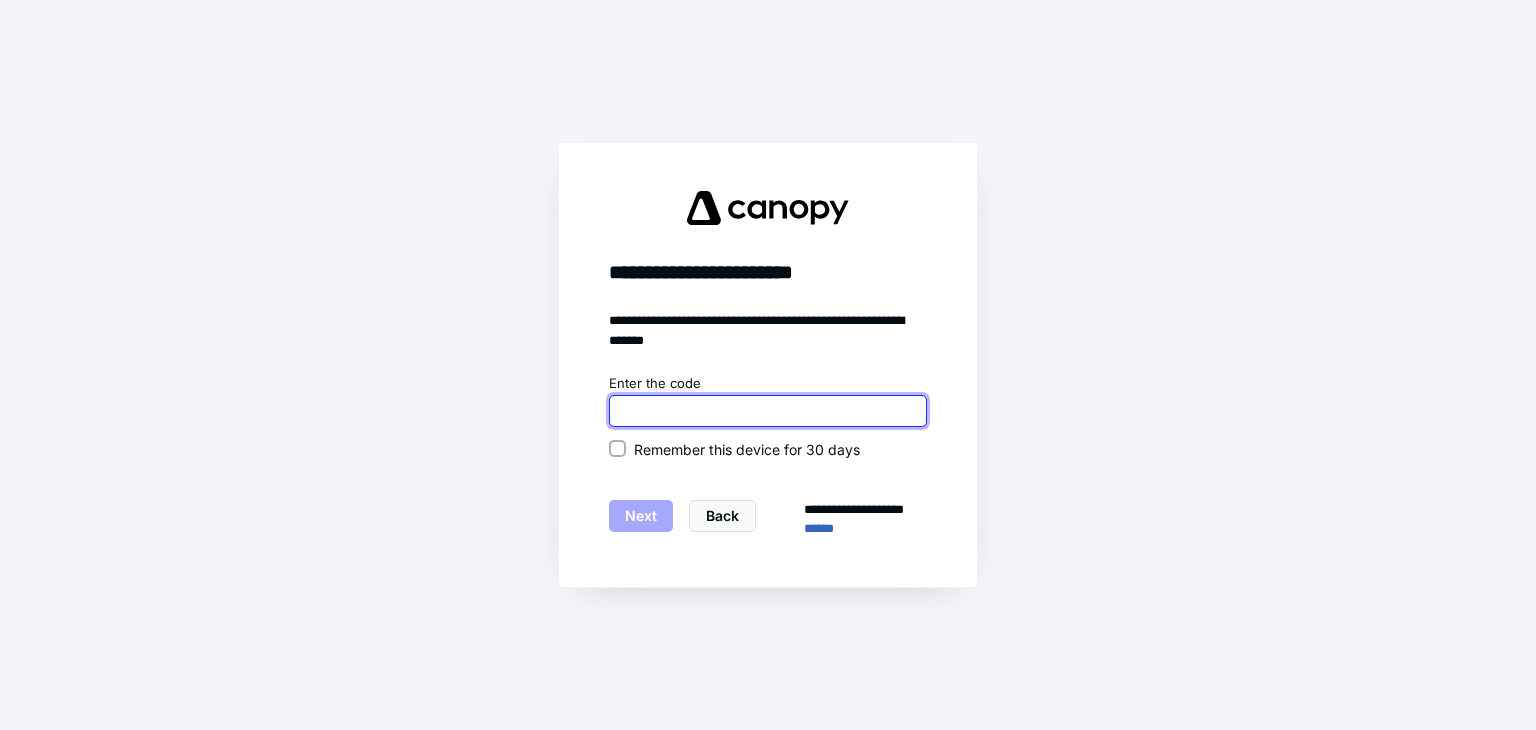 click at bounding box center (768, 411) 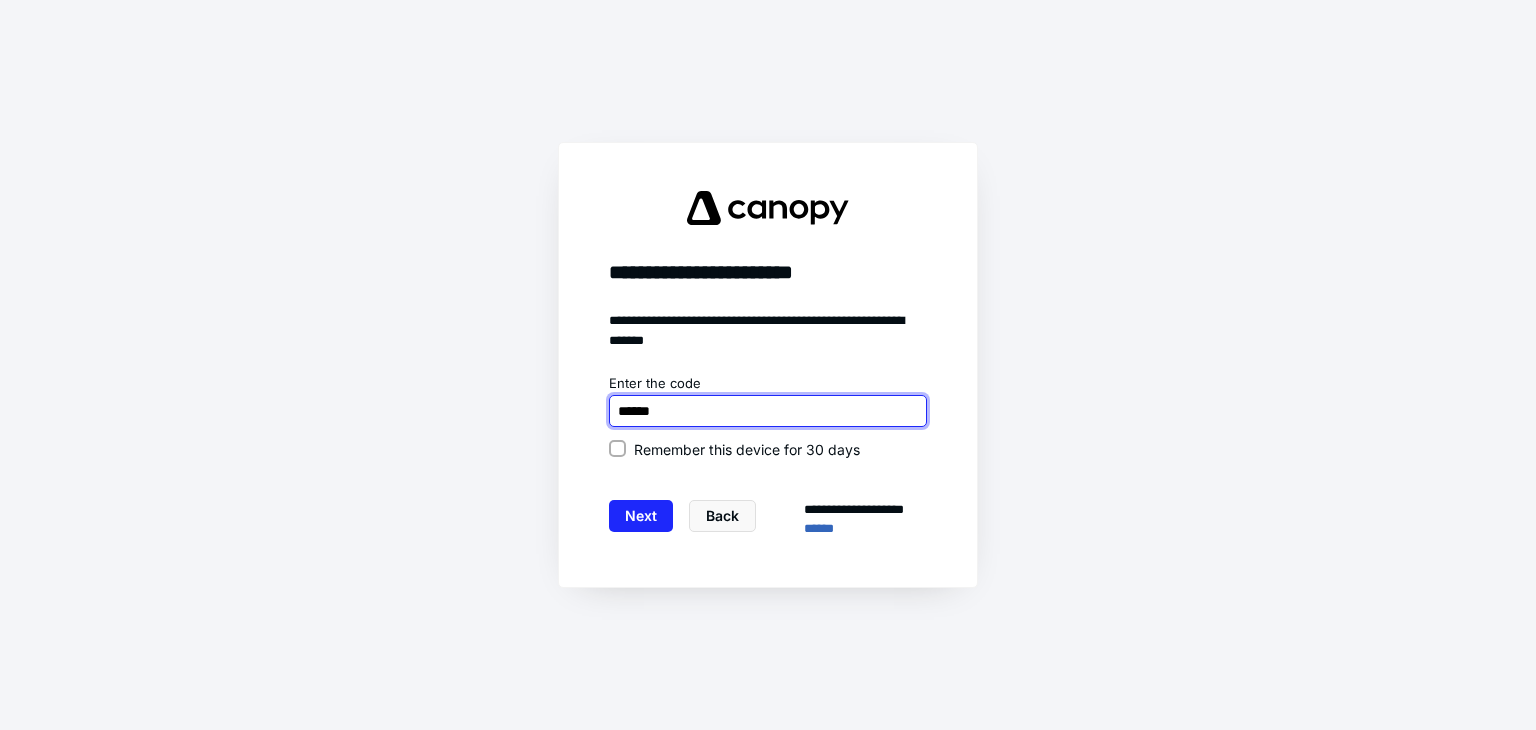 type on "******" 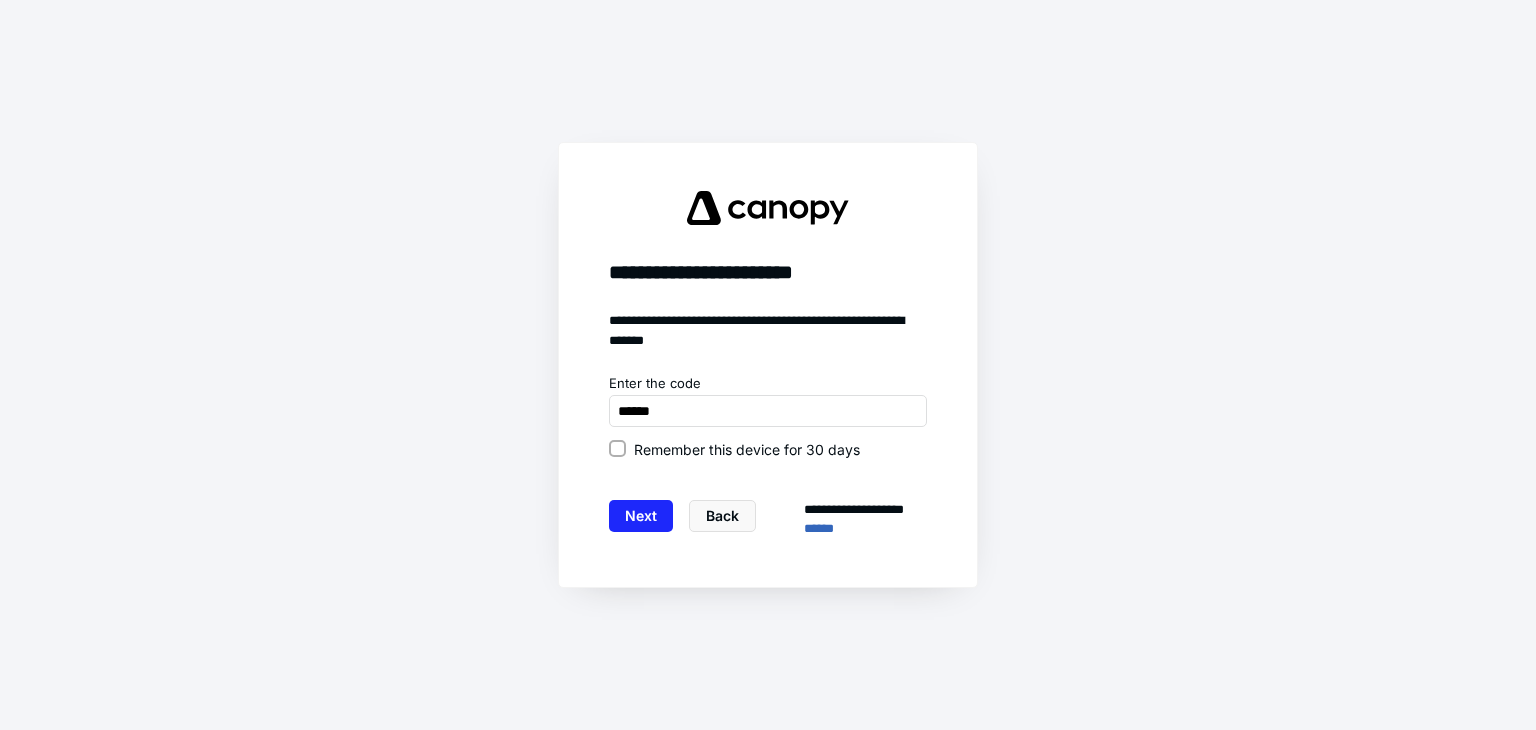 click 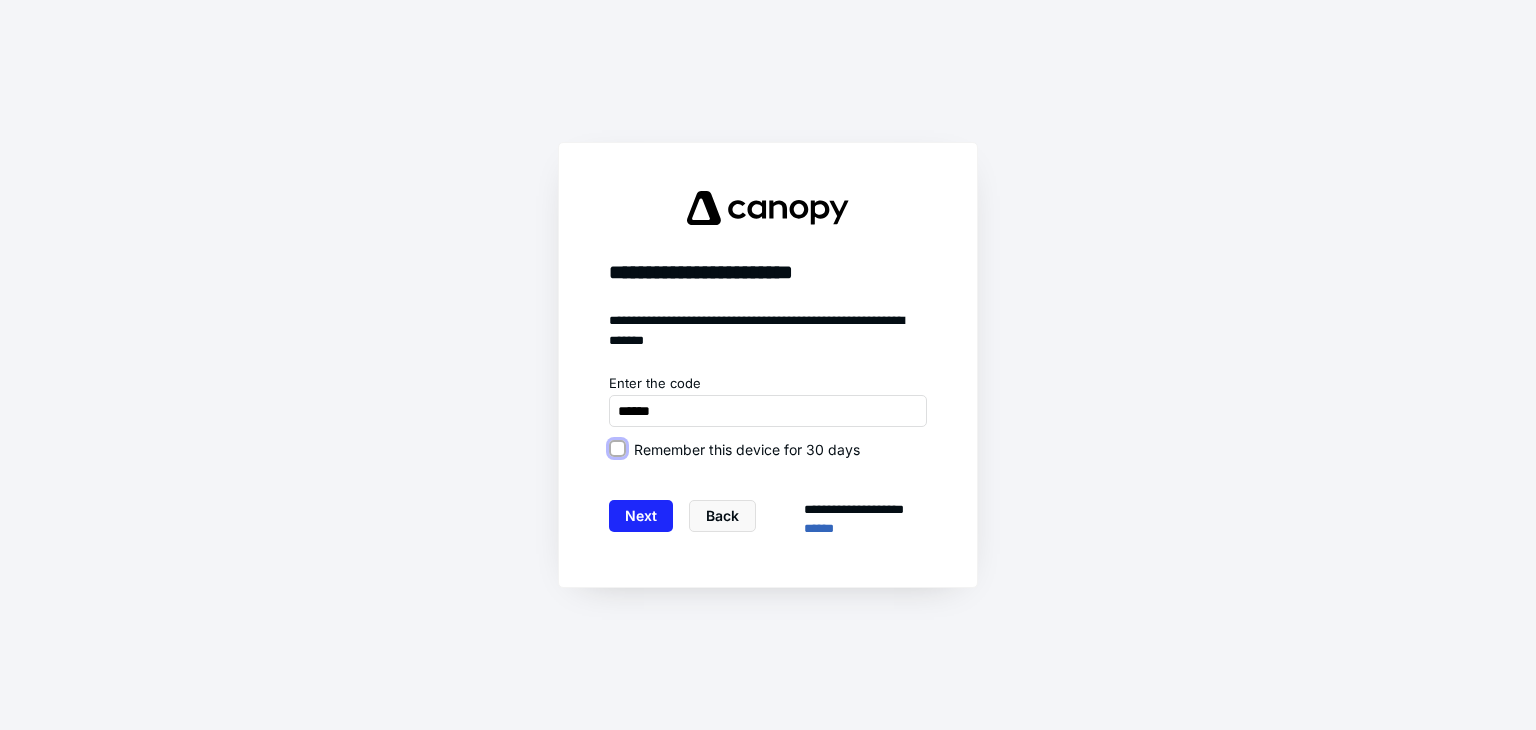 checkbox on "true" 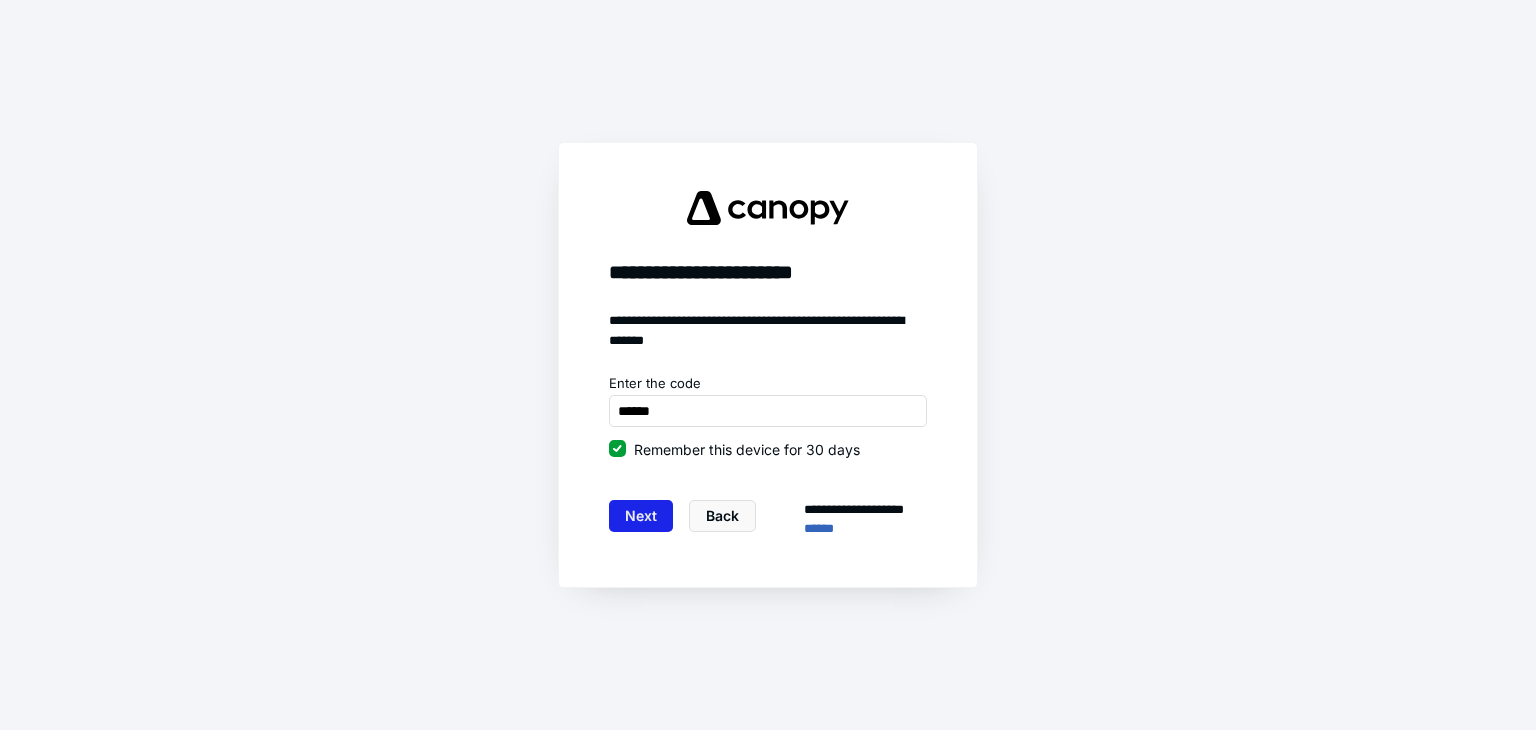 click on "Next" at bounding box center [641, 516] 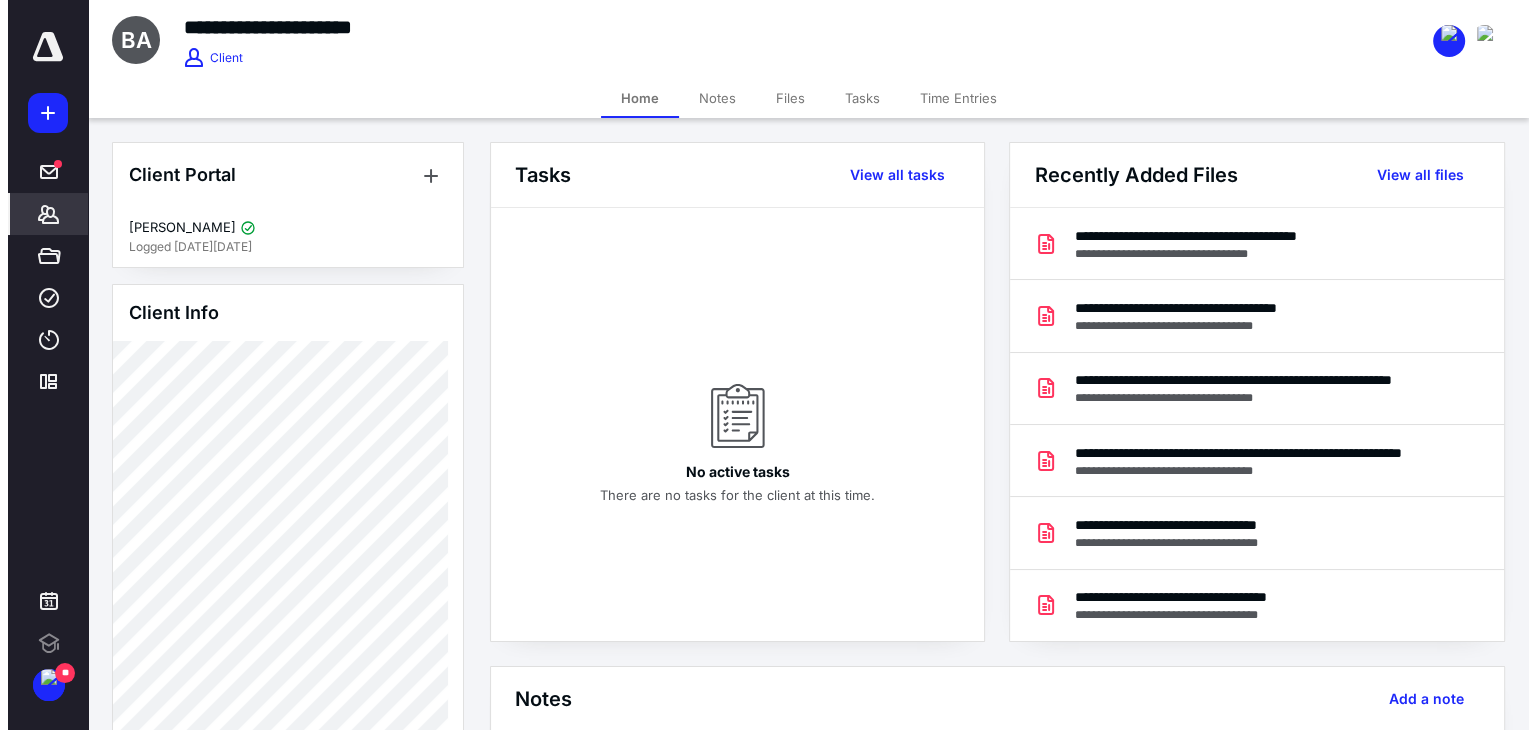scroll, scrollTop: 0, scrollLeft: 0, axis: both 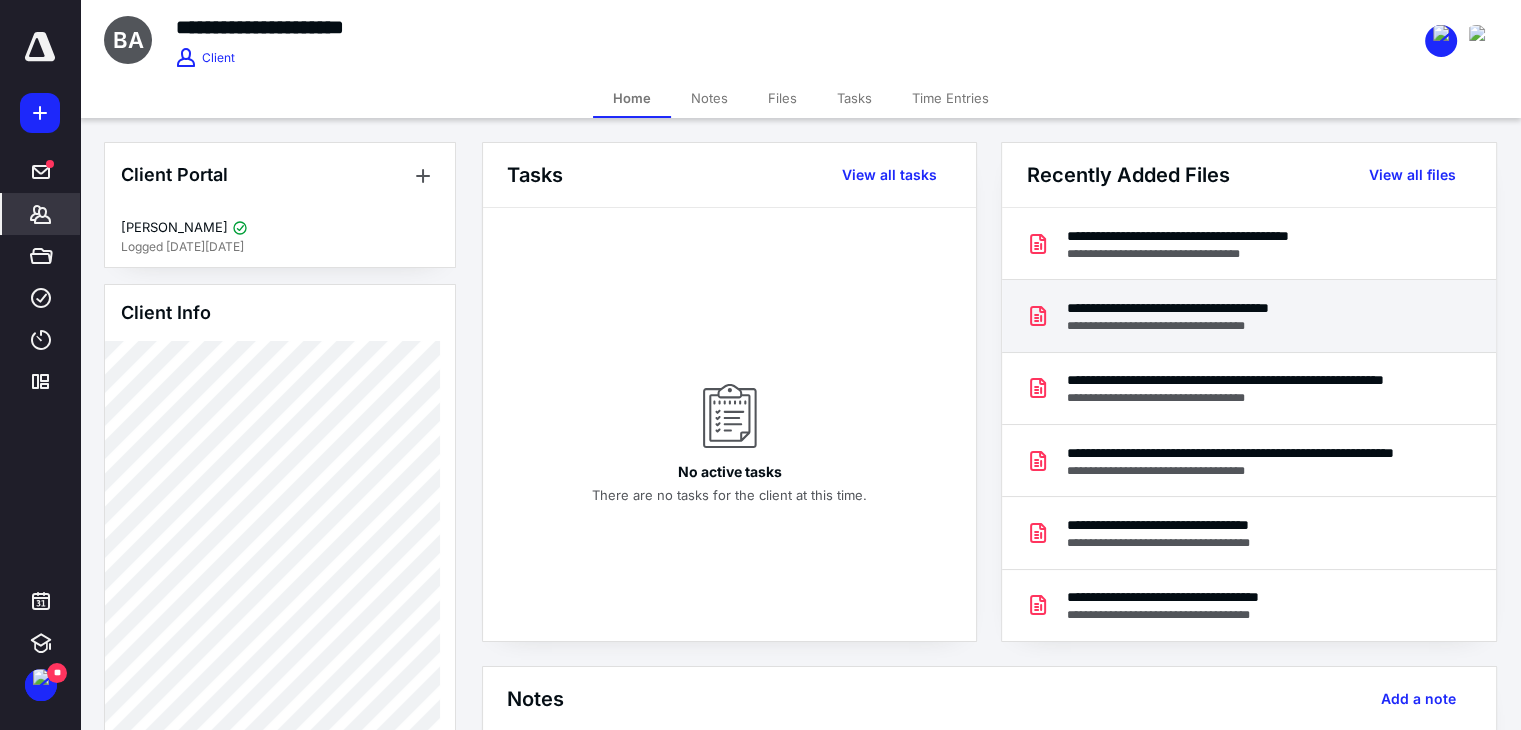 click on "**********" at bounding box center (1215, 326) 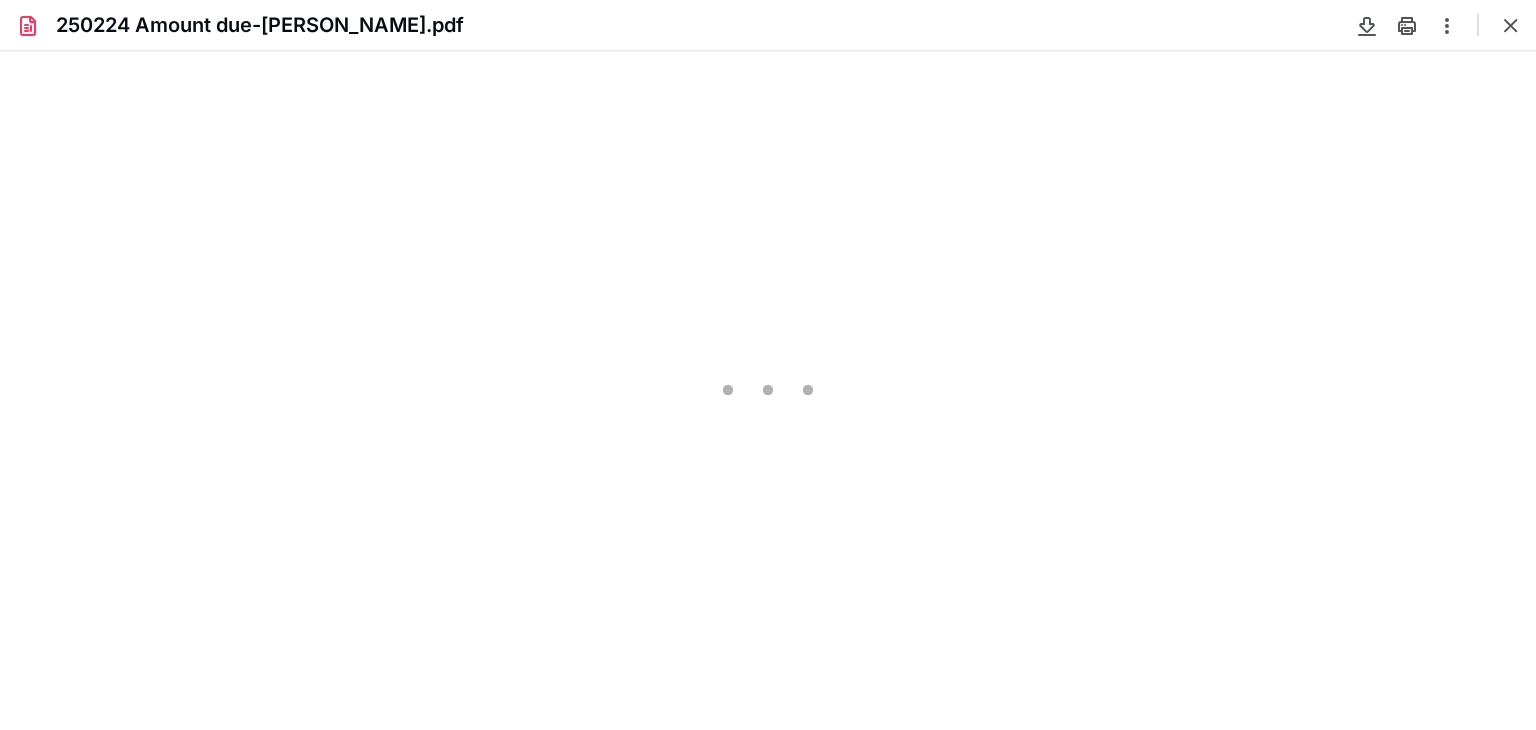 scroll, scrollTop: 0, scrollLeft: 0, axis: both 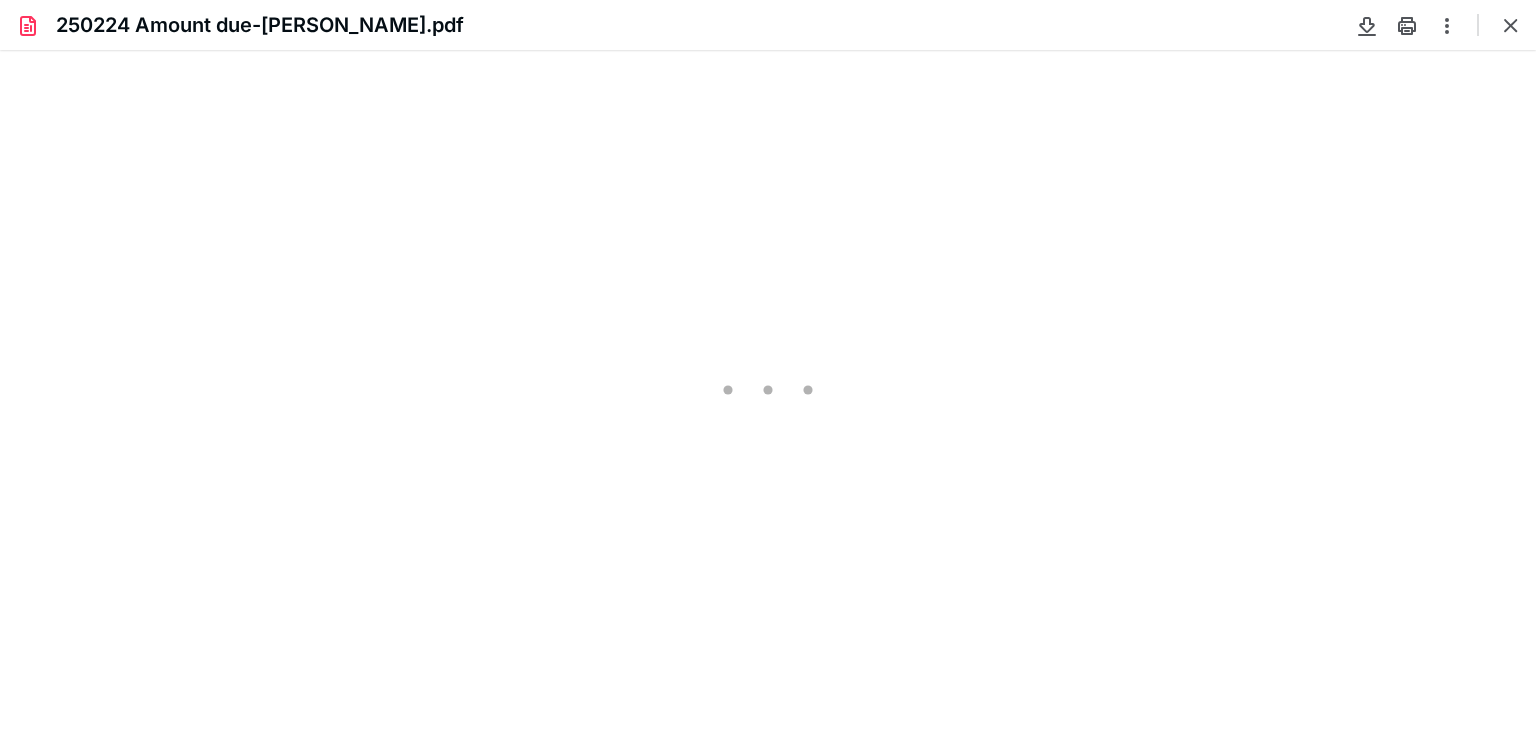 type on "81" 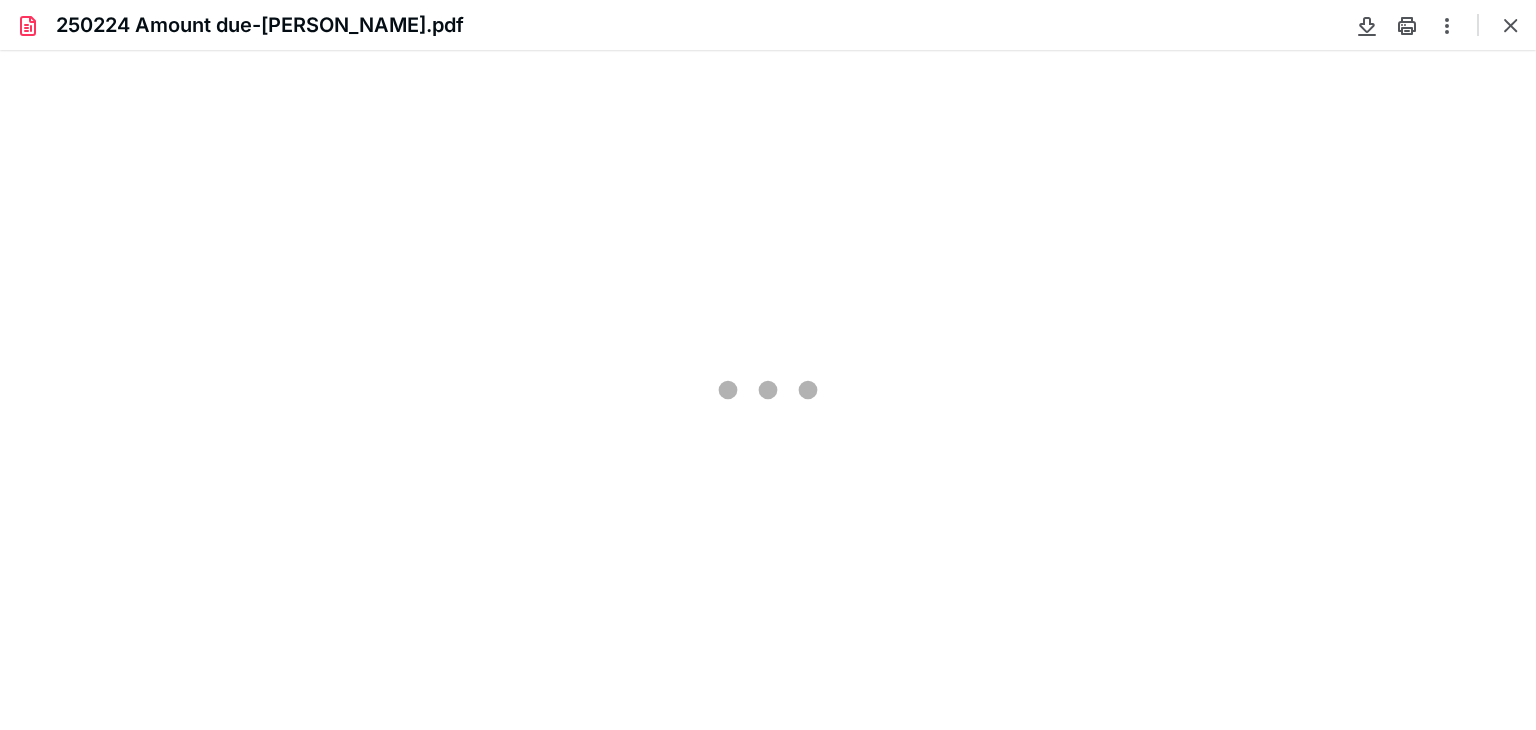 scroll, scrollTop: 39, scrollLeft: 0, axis: vertical 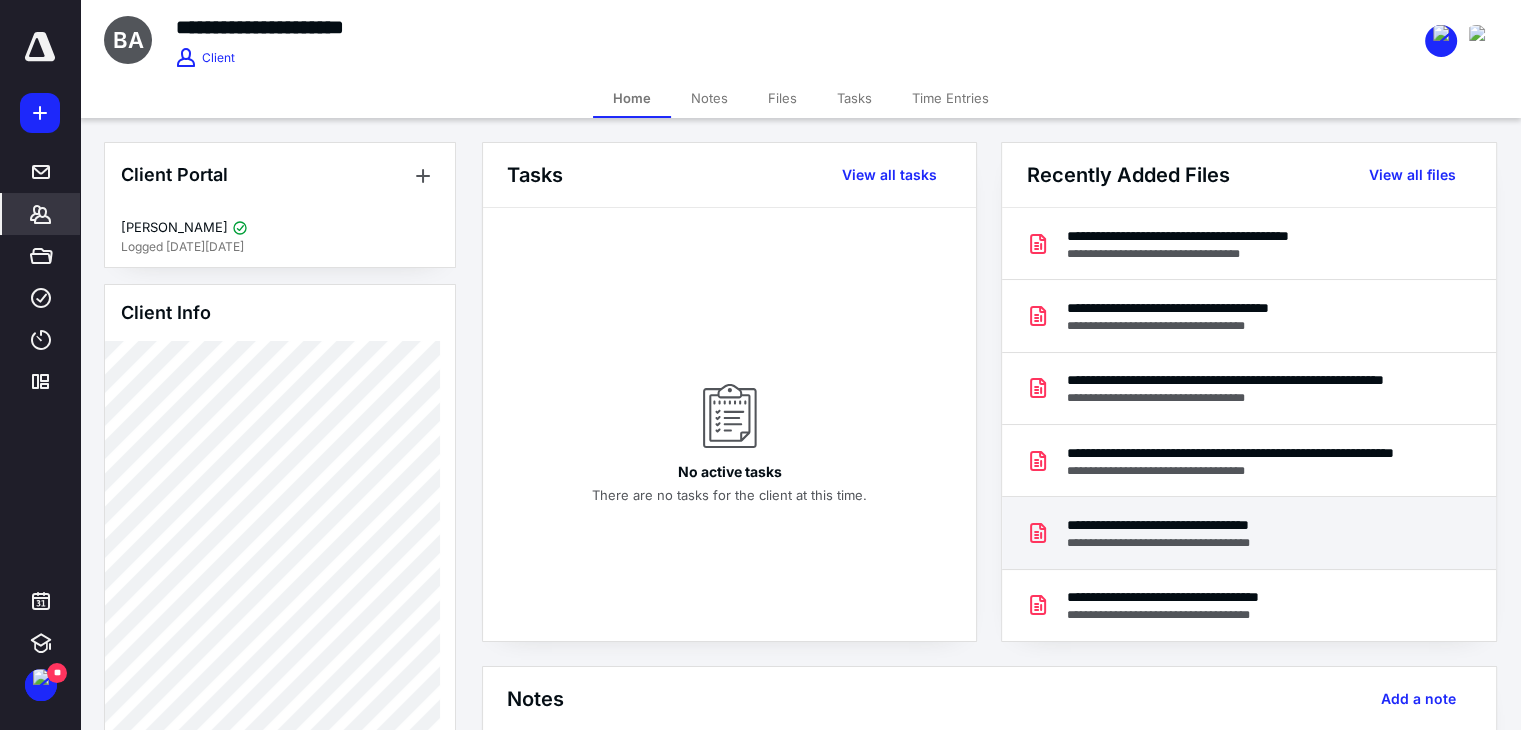 click on "**********" at bounding box center [1192, 543] 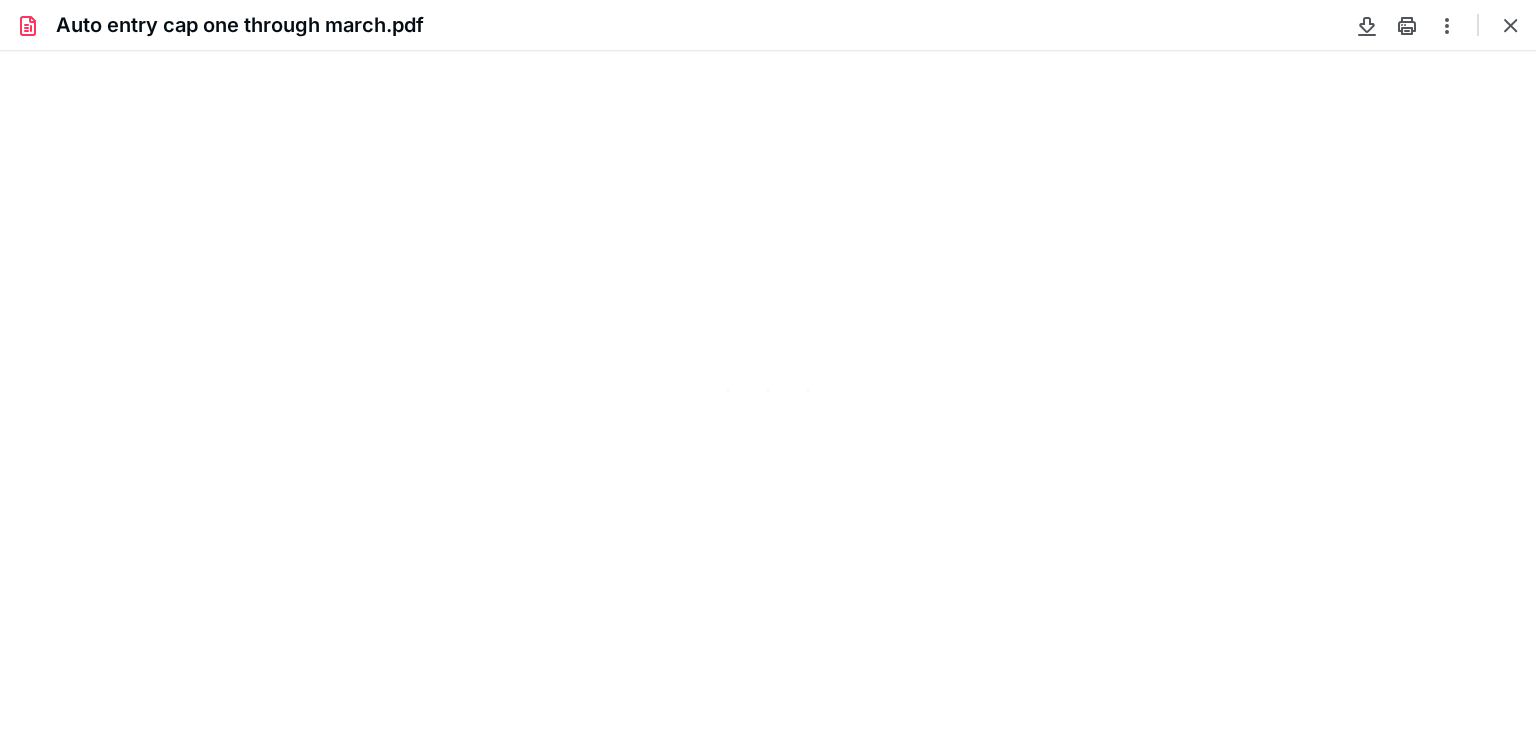 scroll, scrollTop: 0, scrollLeft: 0, axis: both 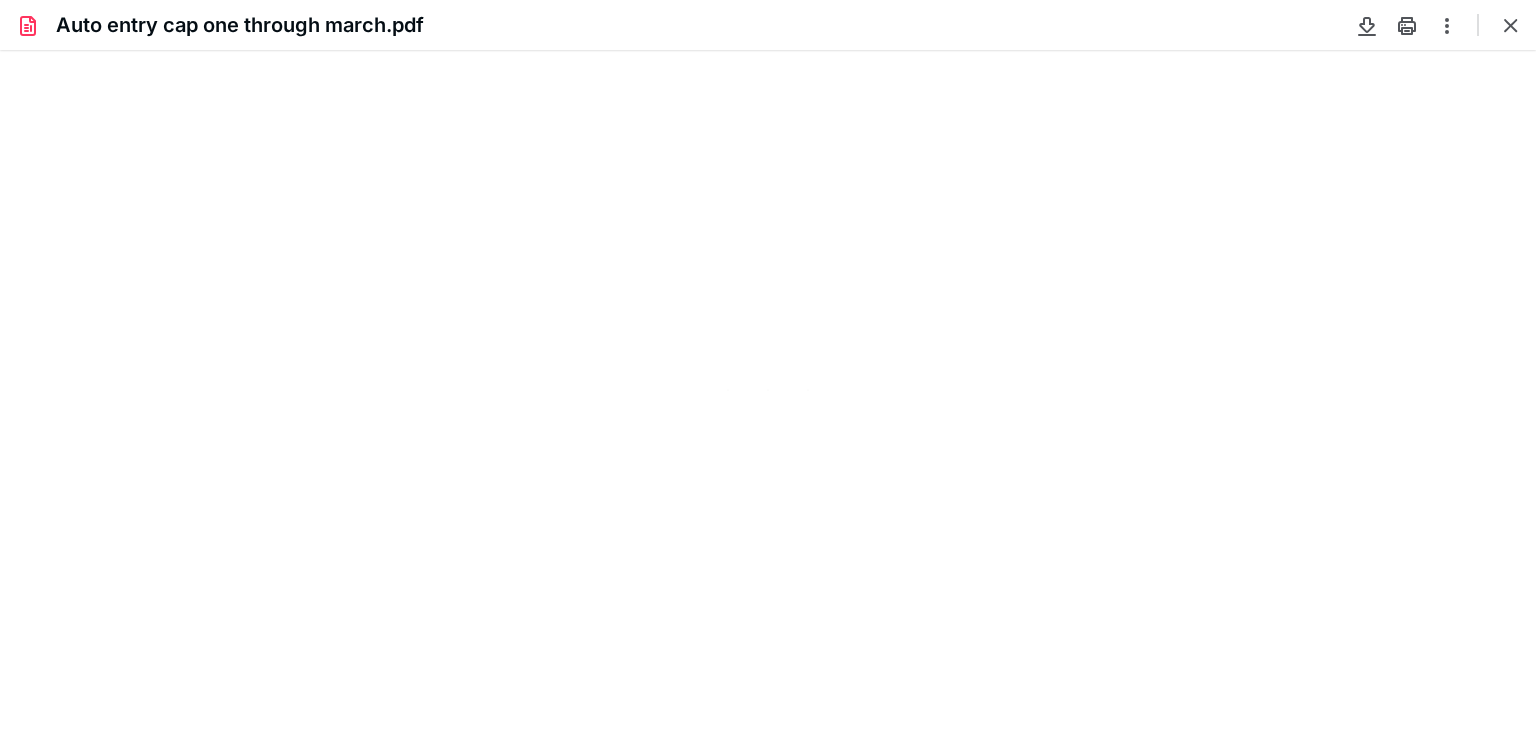 click at bounding box center (768, 390) 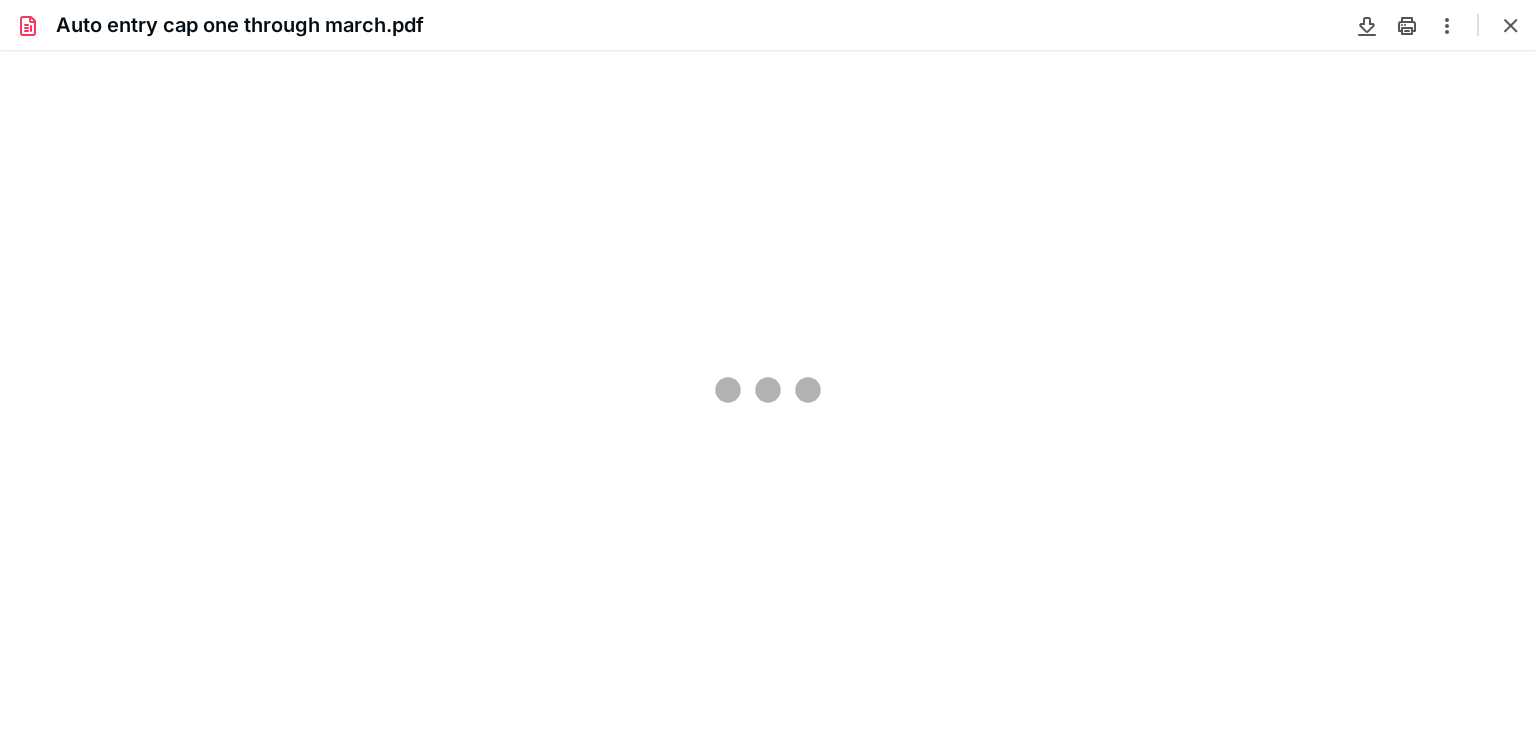 type on "81" 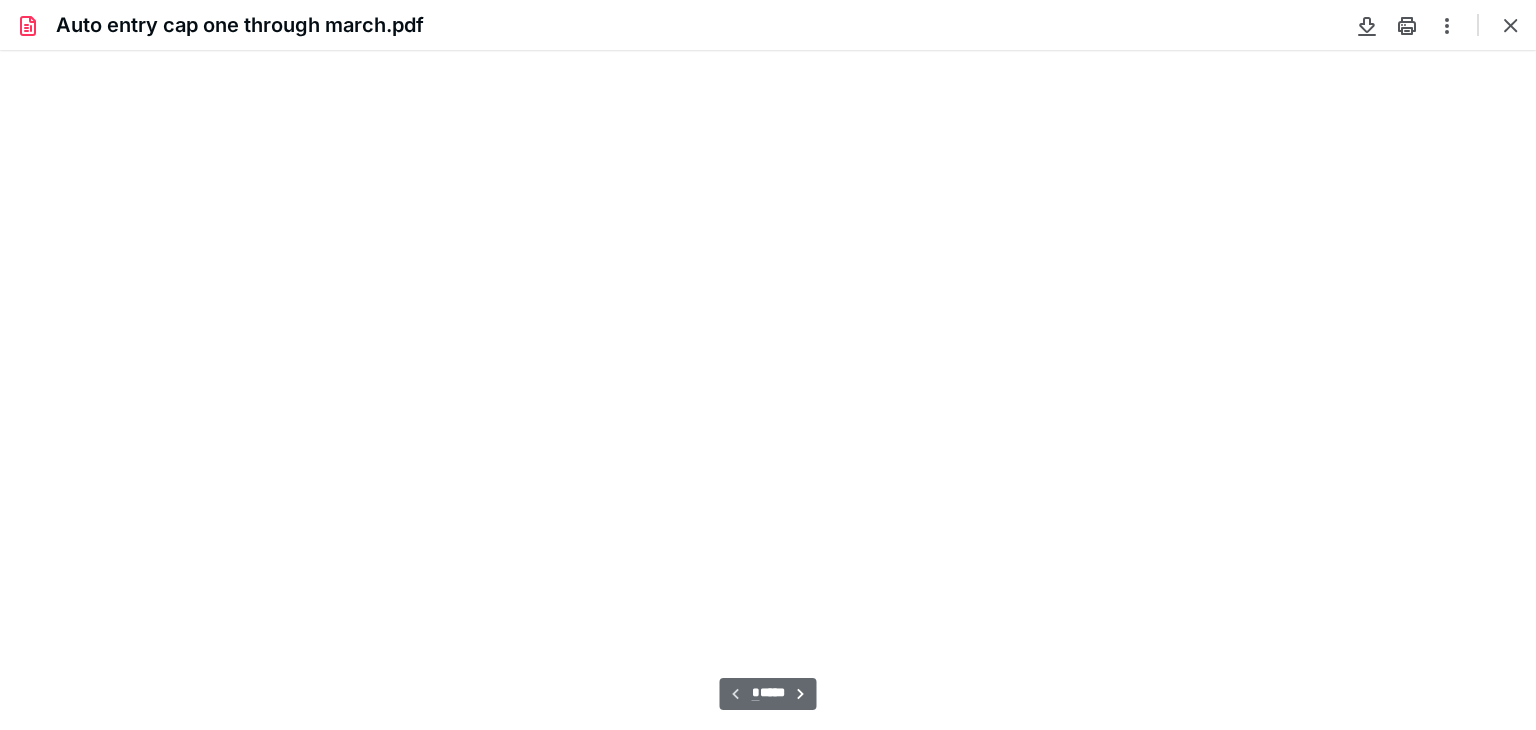 scroll, scrollTop: 39, scrollLeft: 0, axis: vertical 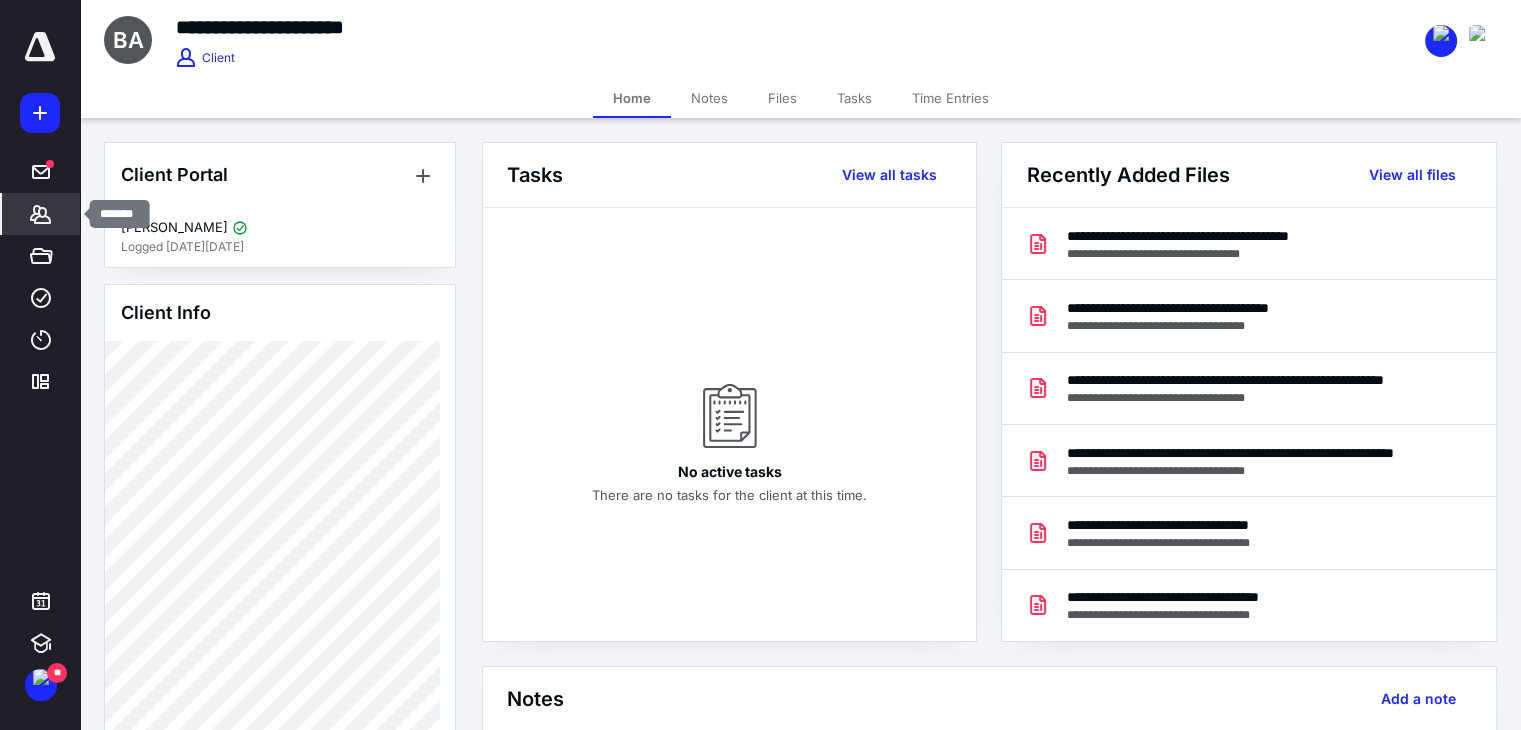 click 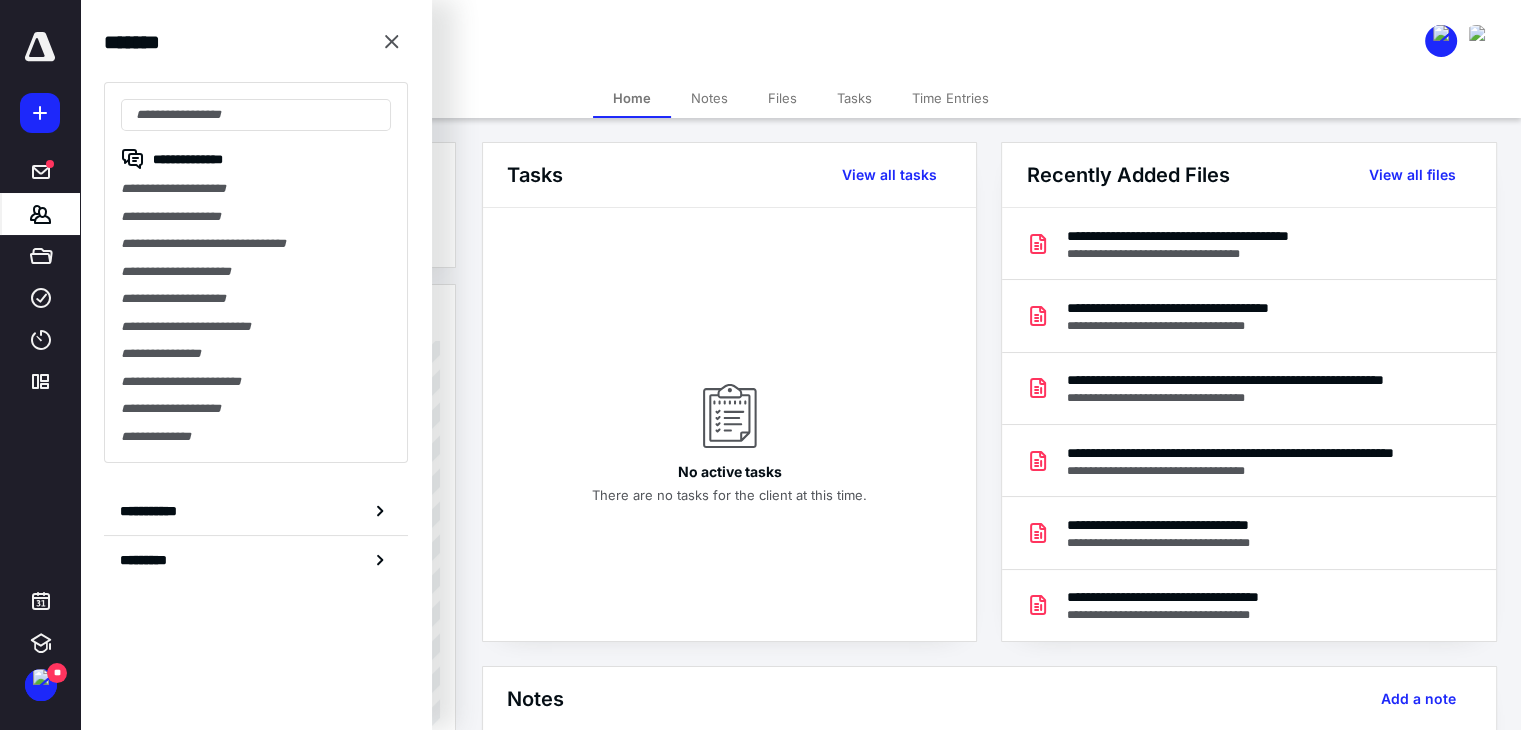 click on "**********" at bounding box center (256, 217) 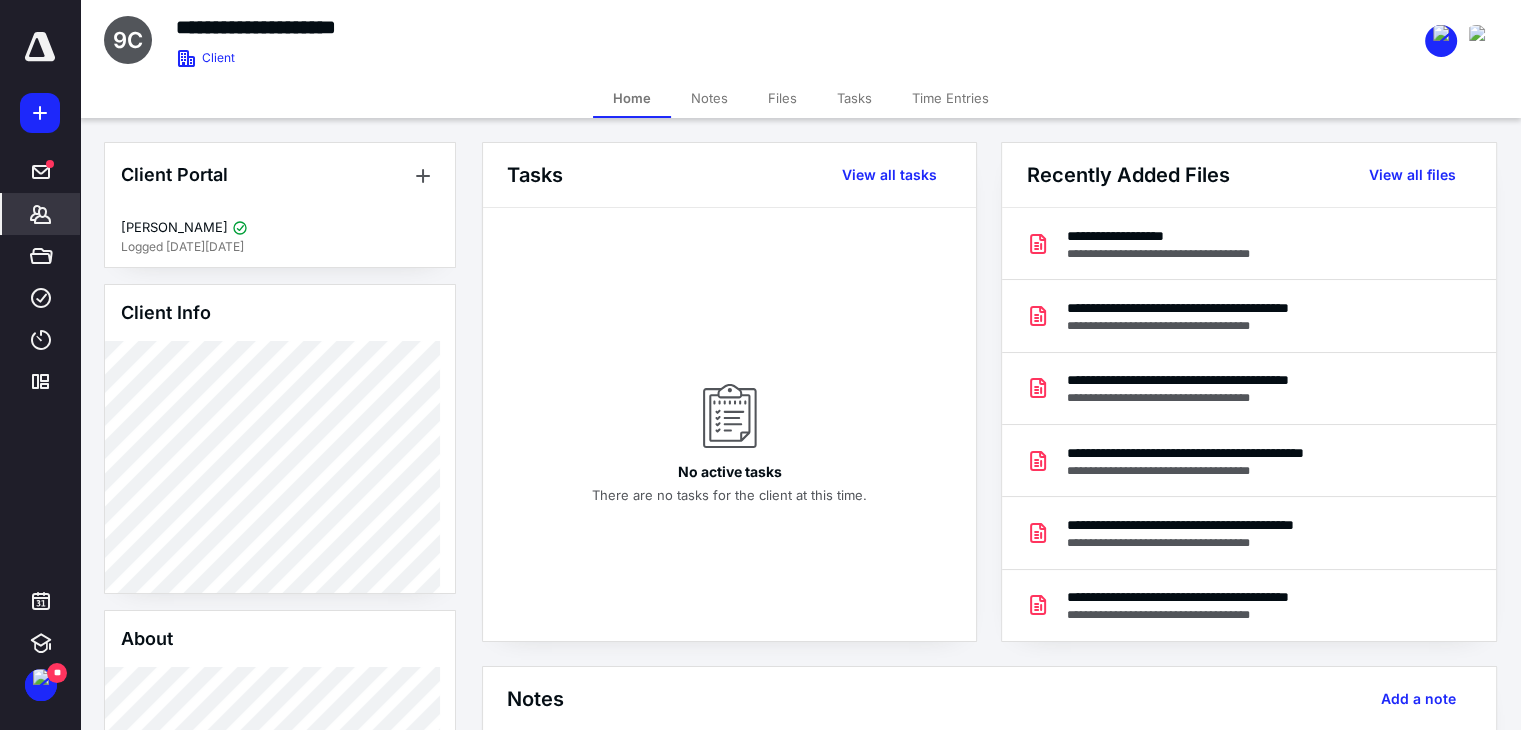 click on "Tasks View all tasks" at bounding box center (729, 175) 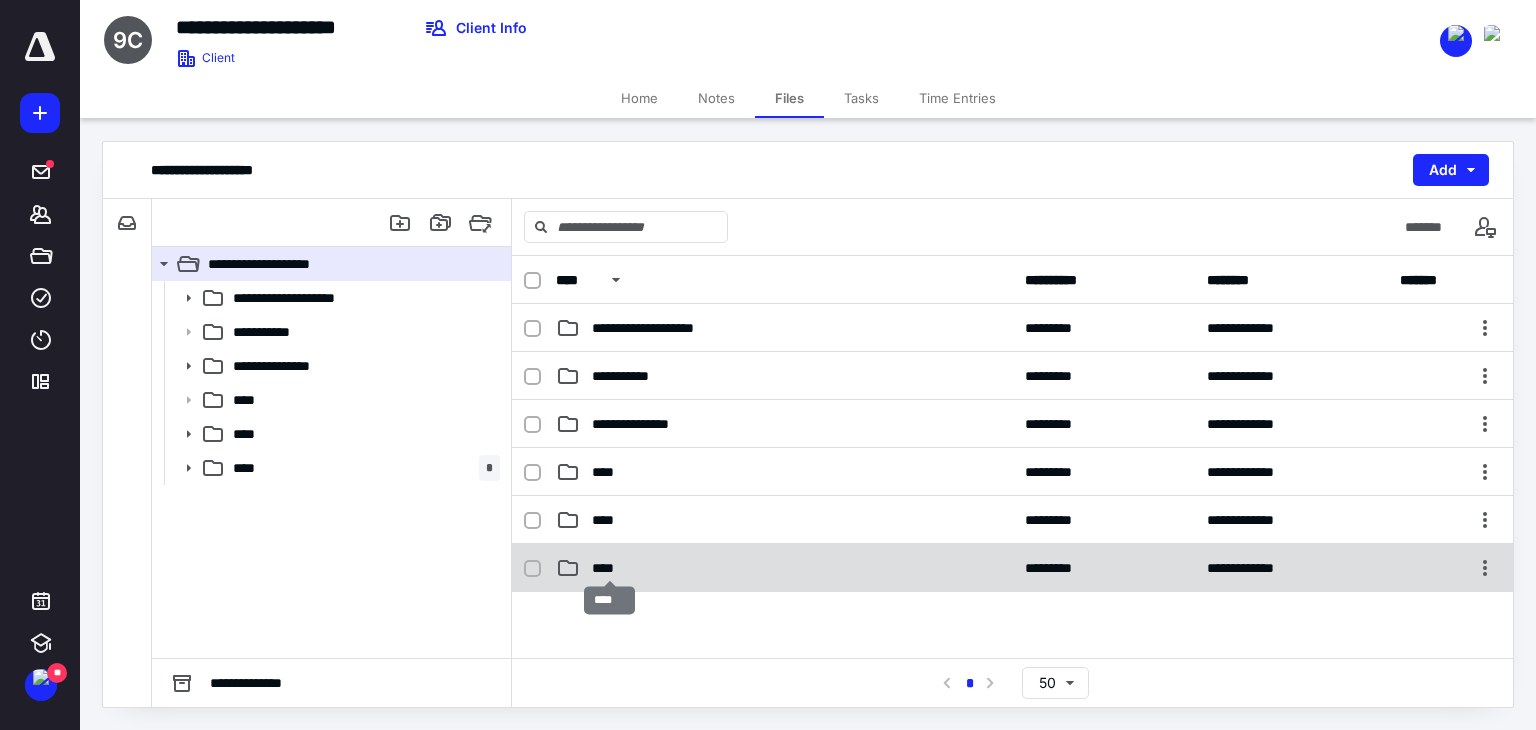 click on "****" at bounding box center (610, 568) 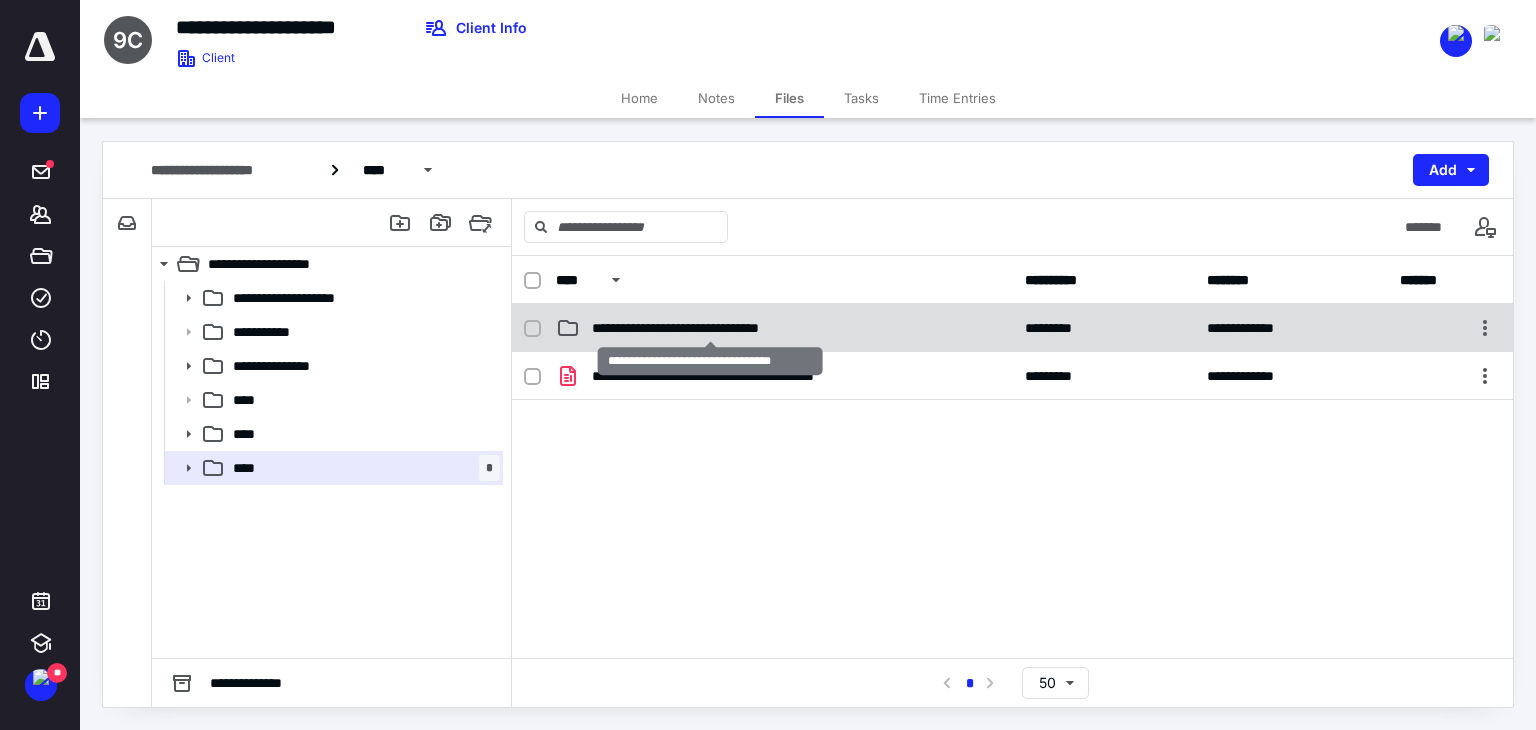 click on "**********" at bounding box center [710, 328] 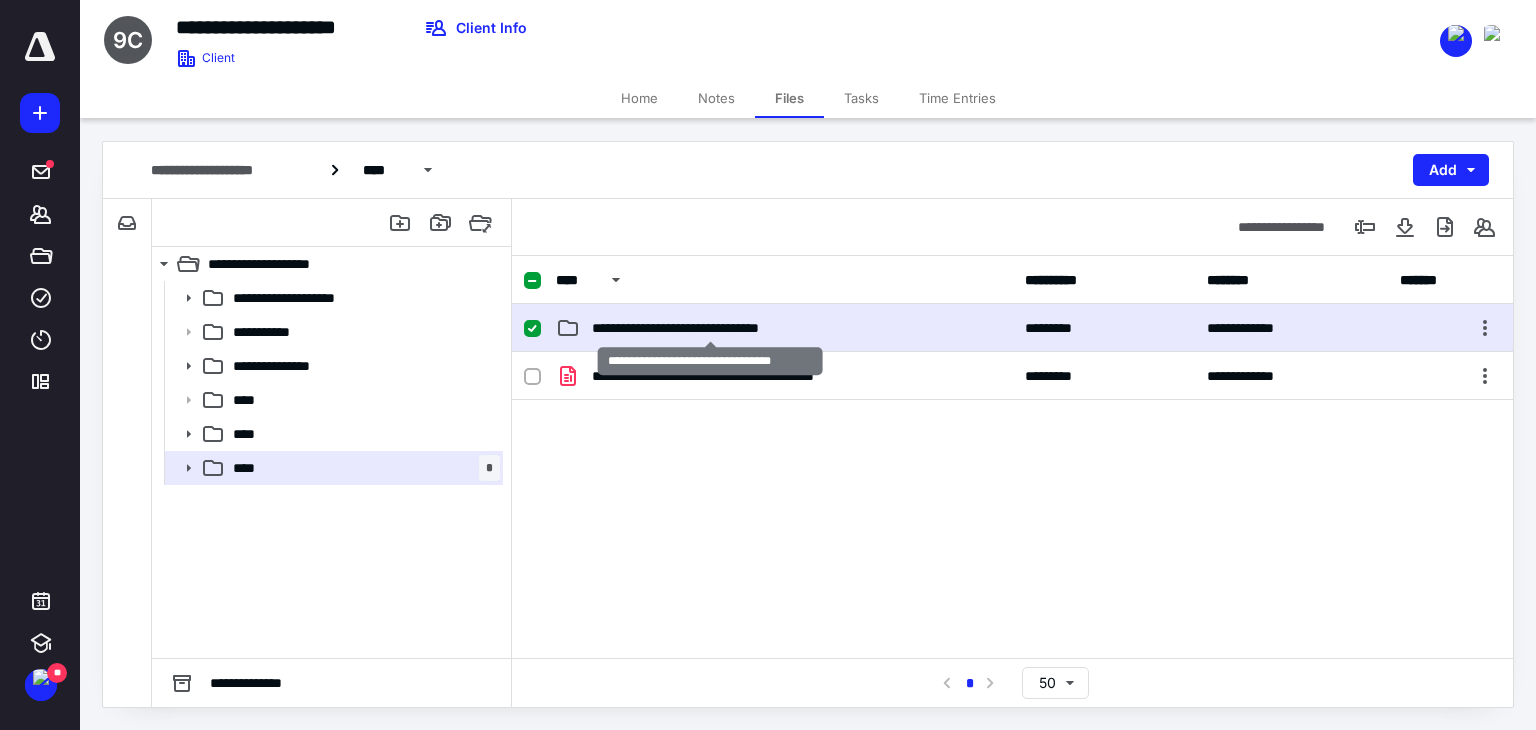 checkbox on "true" 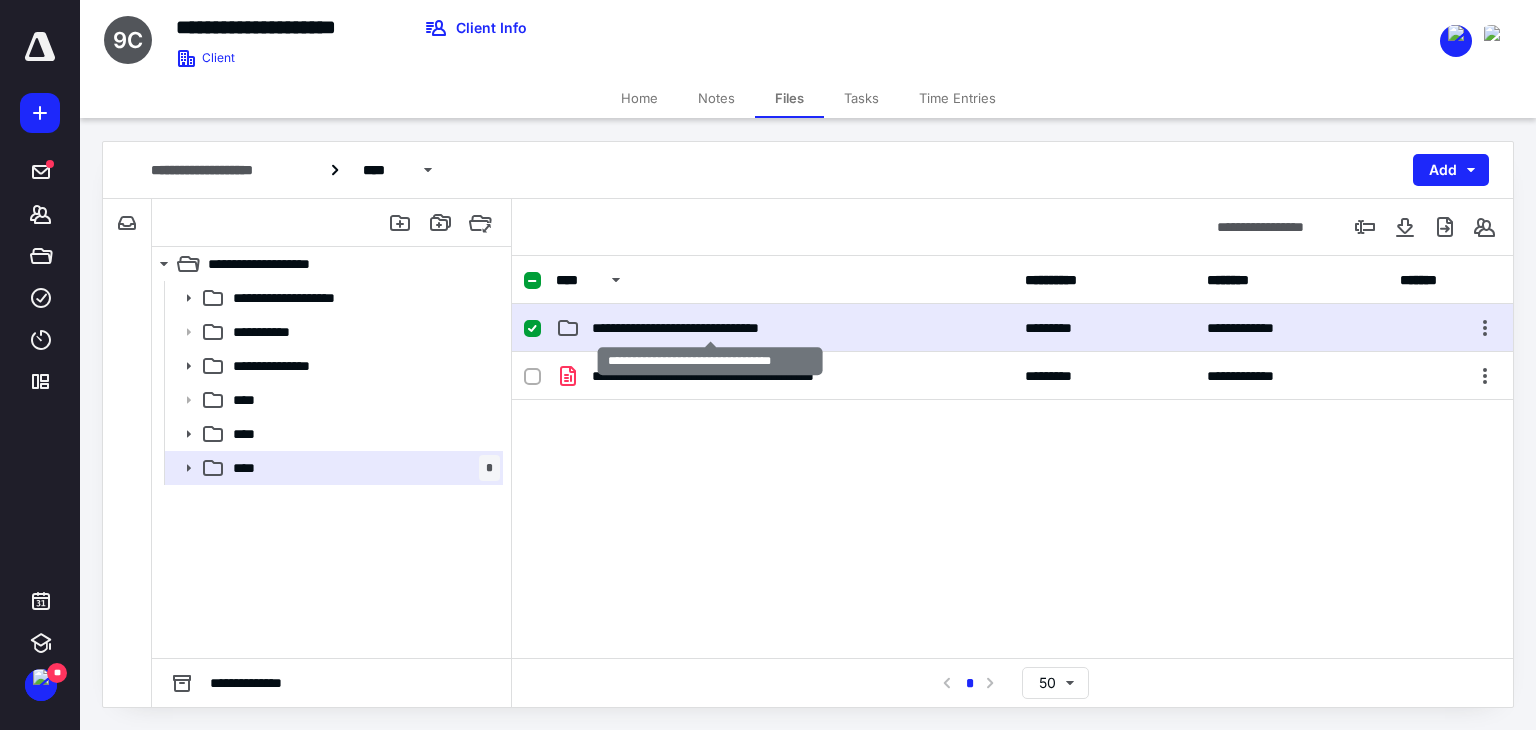 click on "**********" at bounding box center [710, 328] 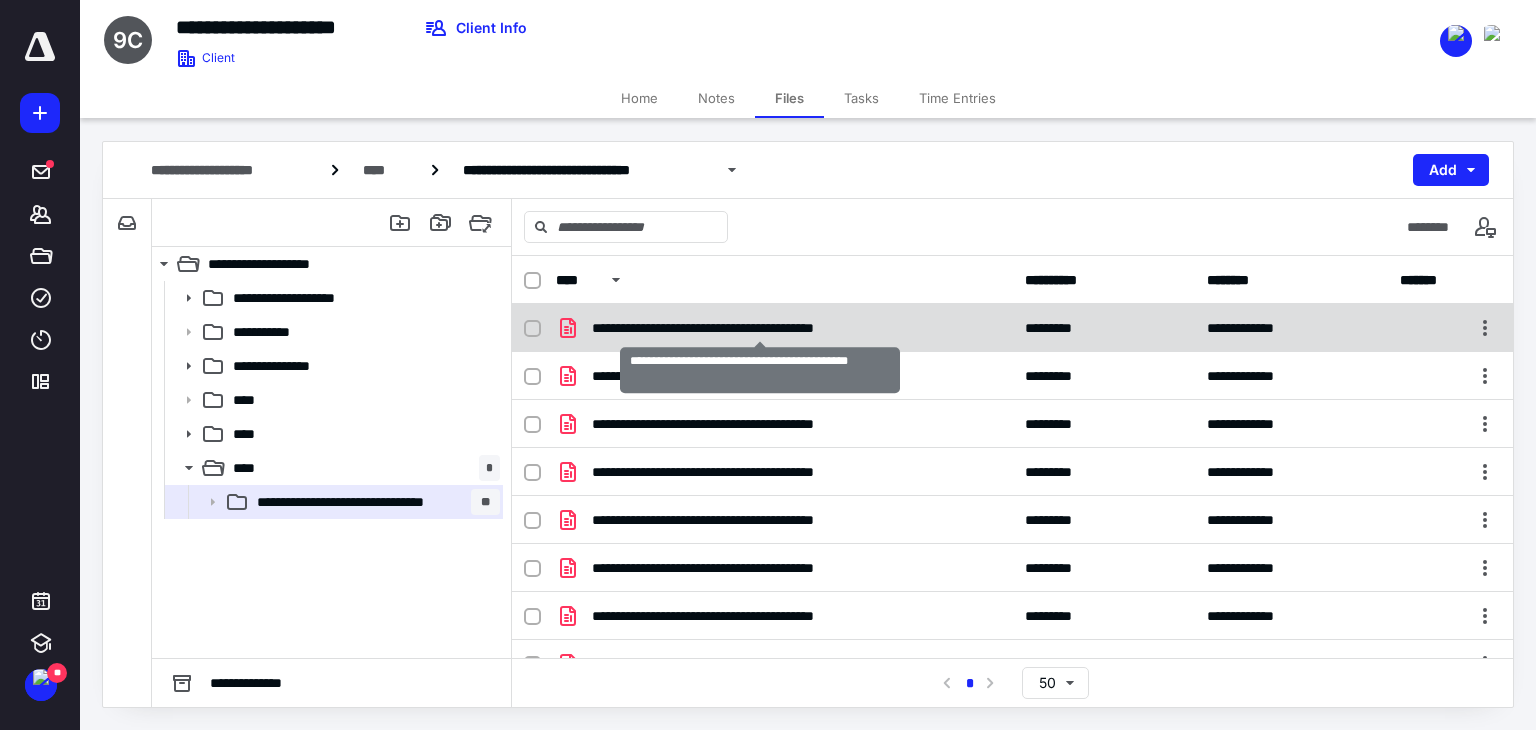 click on "**********" at bounding box center [760, 328] 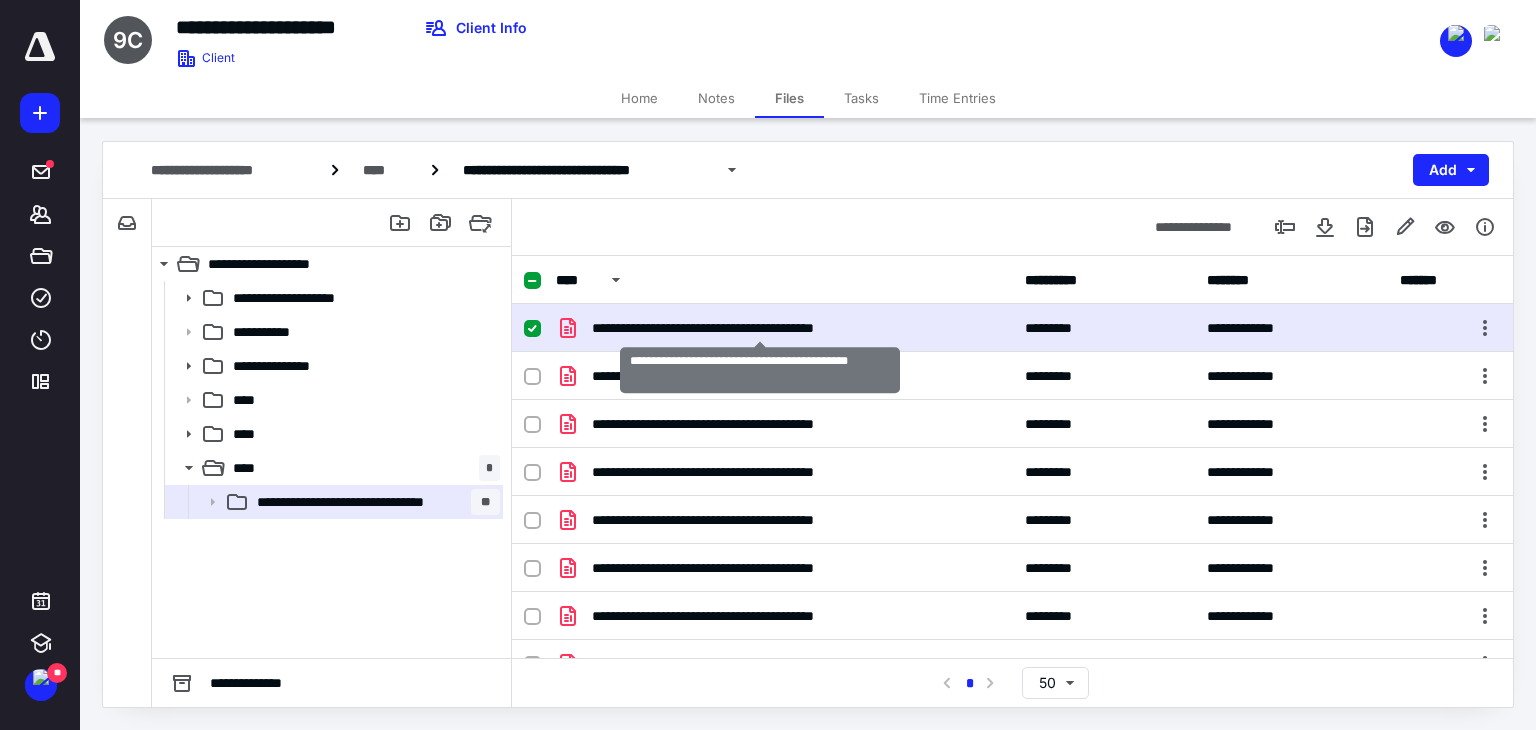 click on "**********" at bounding box center (760, 328) 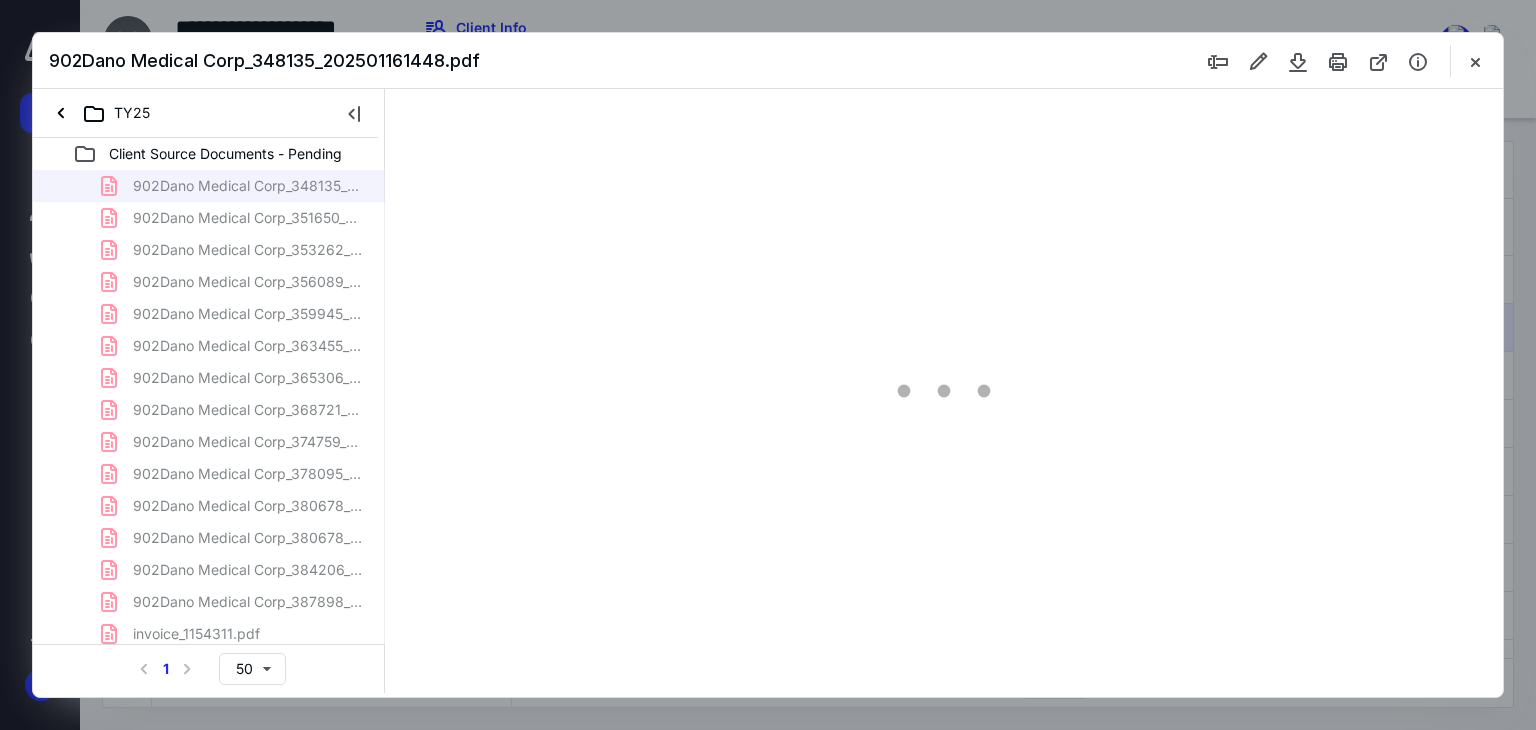 scroll, scrollTop: 0, scrollLeft: 0, axis: both 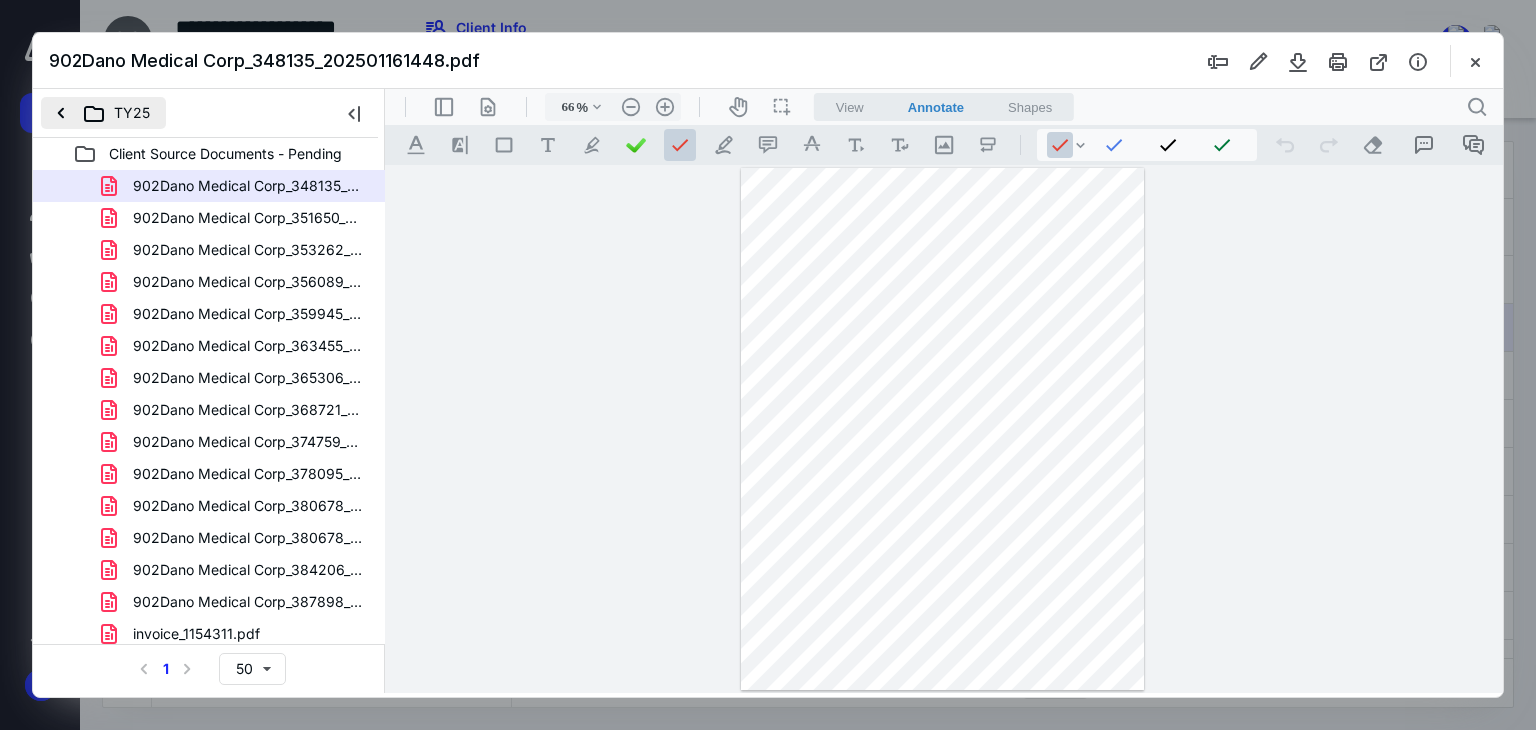 click on "TY25" at bounding box center [103, 113] 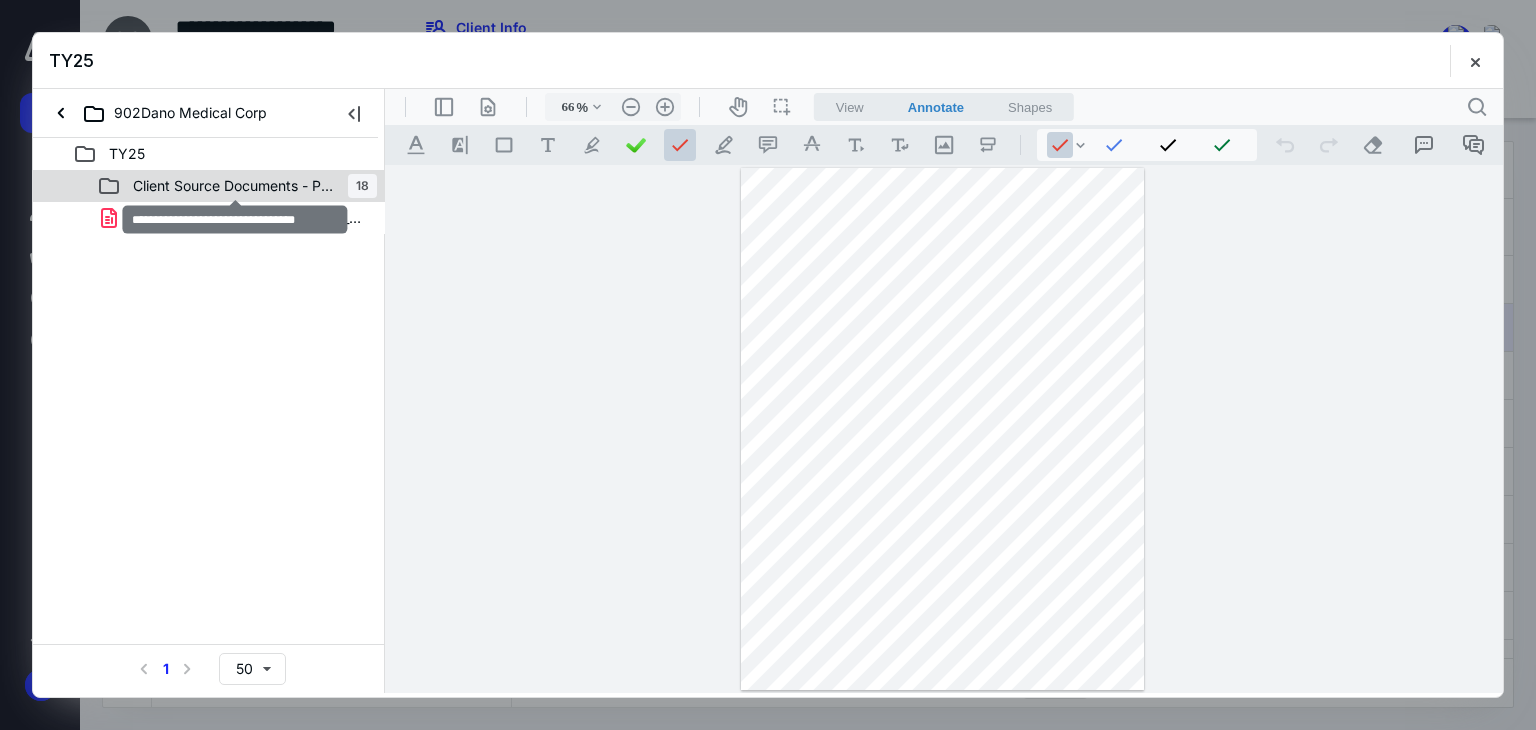 click on "Client Source Documents - Pending" at bounding box center [234, 186] 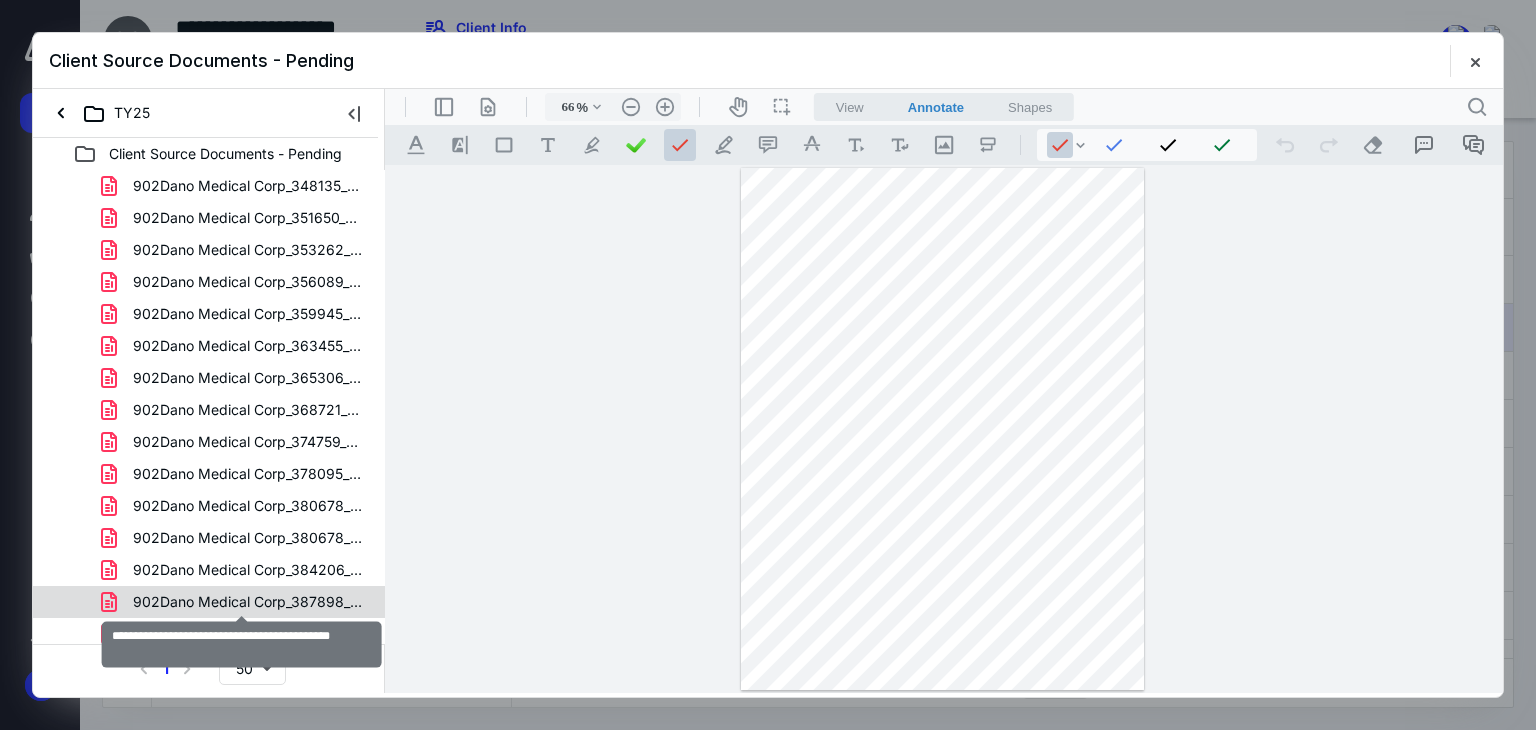 click on "902Dano Medical Corp_387898_202504171404.pdf" at bounding box center [249, 602] 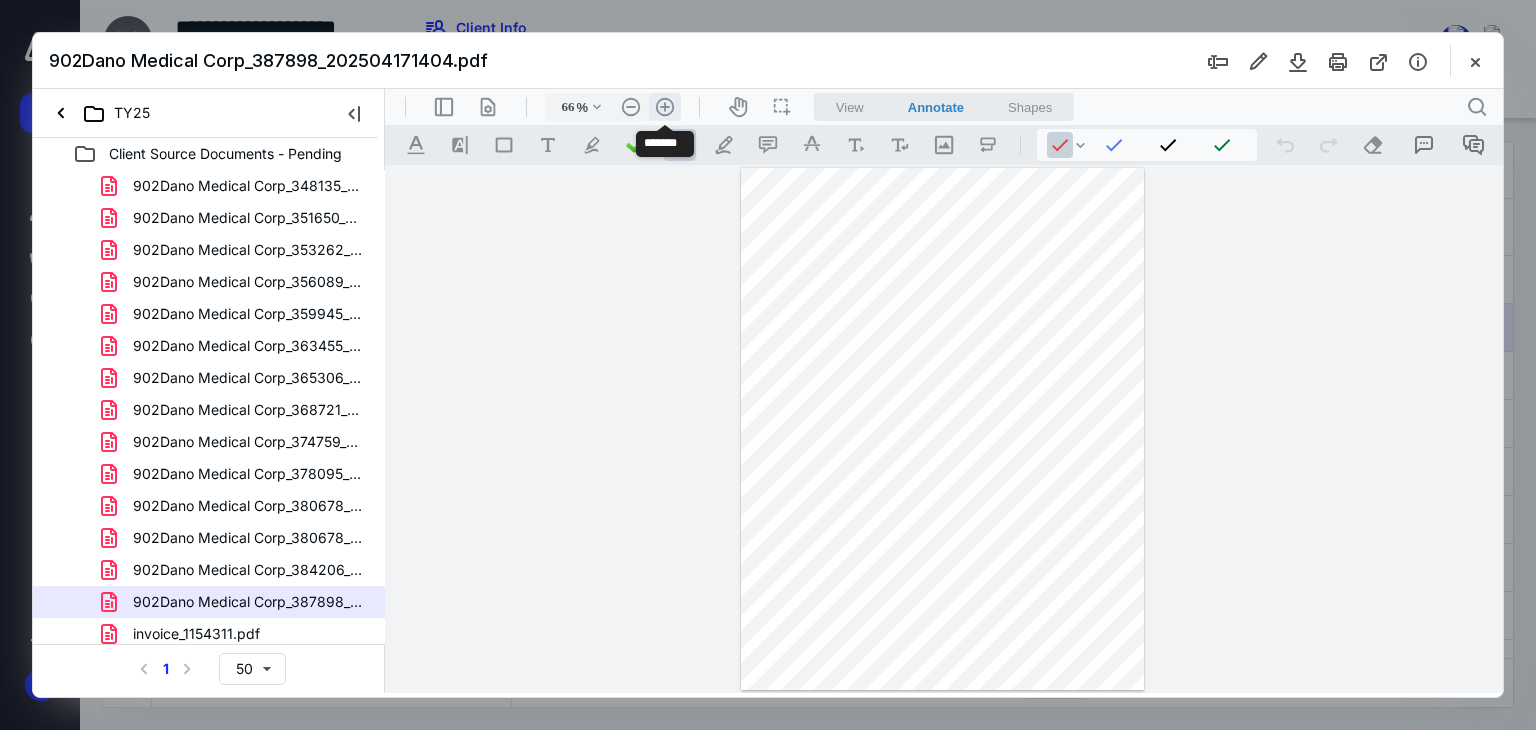 click on ".cls-1{fill:#abb0c4;} icon - header - zoom - in - line" at bounding box center [665, 107] 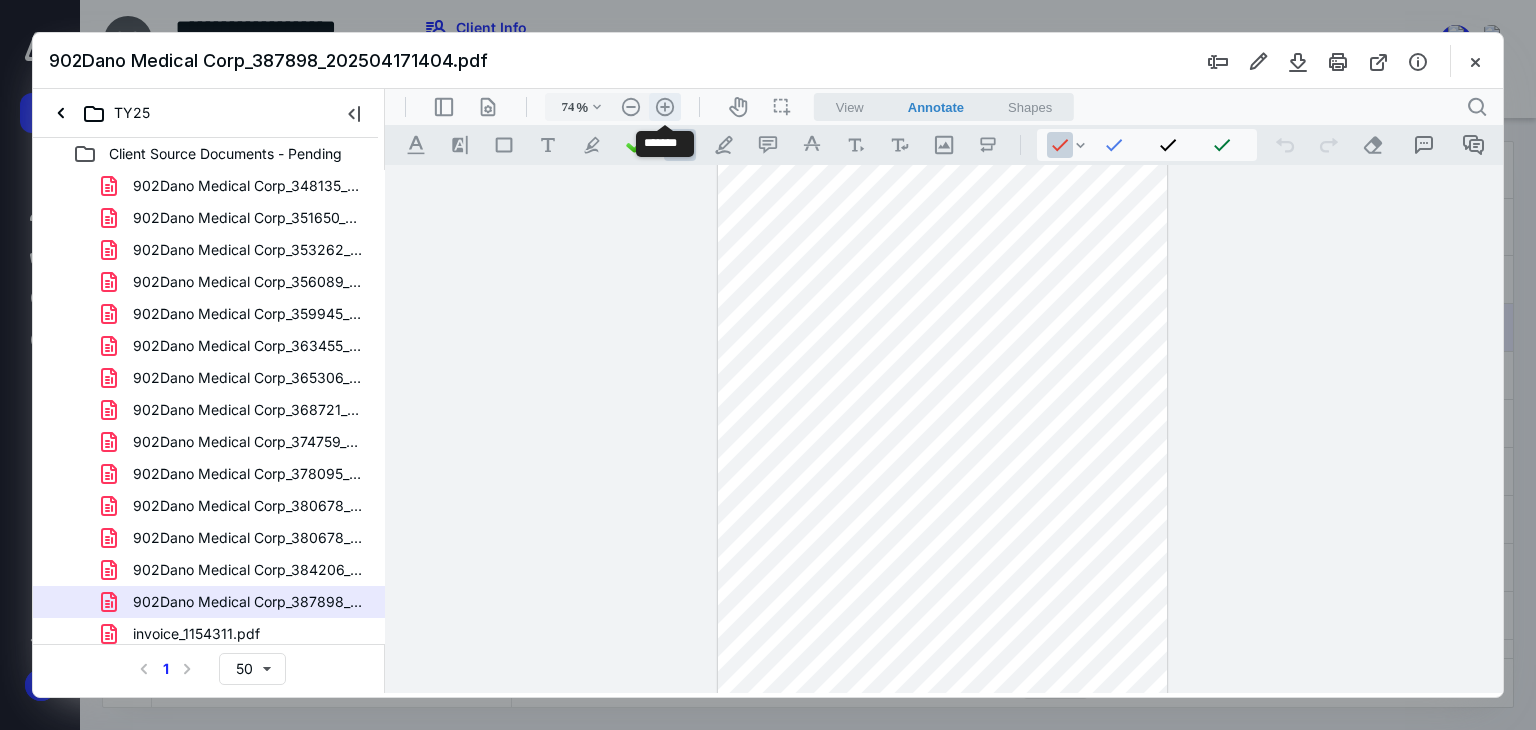 click on ".cls-1{fill:#abb0c4;} icon - header - zoom - in - line" at bounding box center (665, 107) 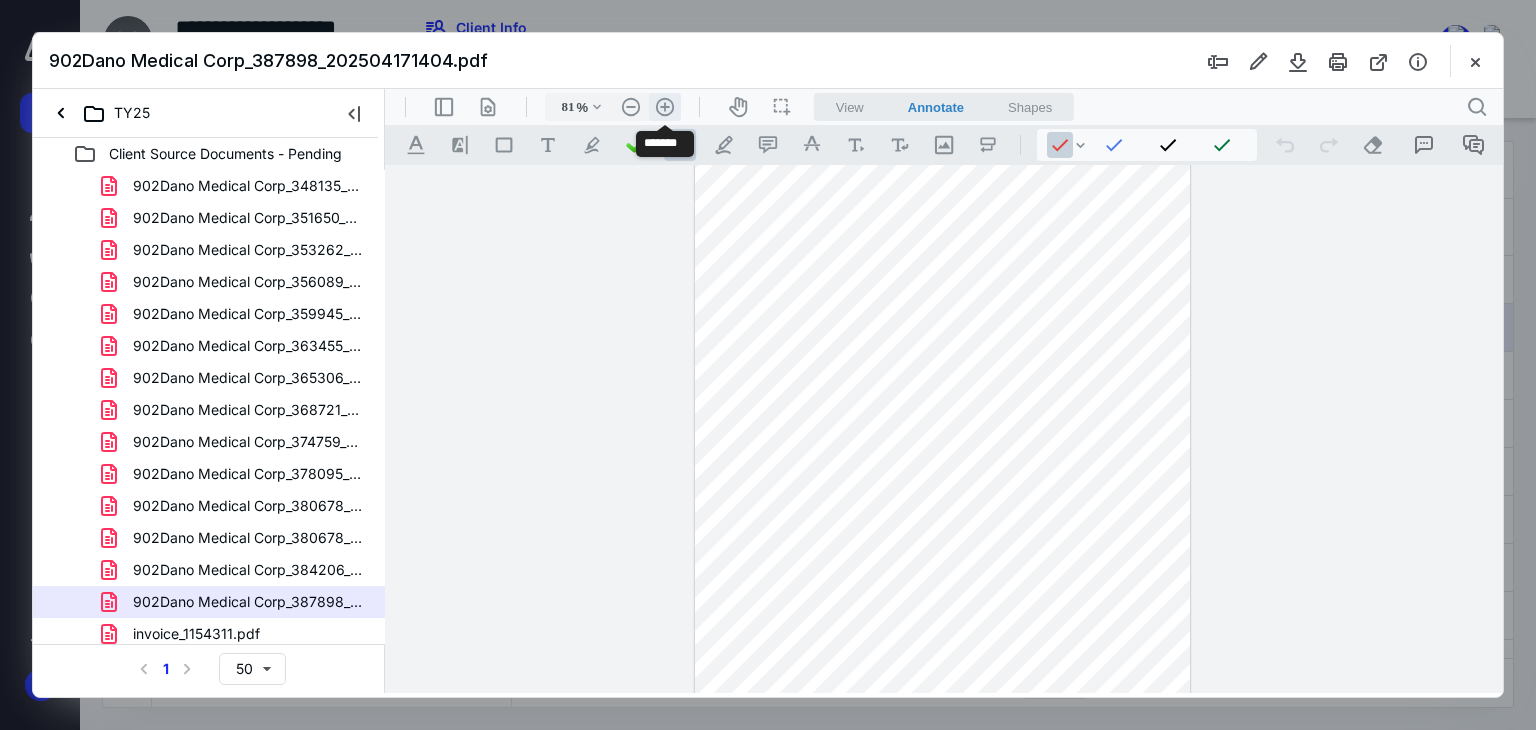 click on ".cls-1{fill:#abb0c4;} icon - header - zoom - in - line" at bounding box center [665, 107] 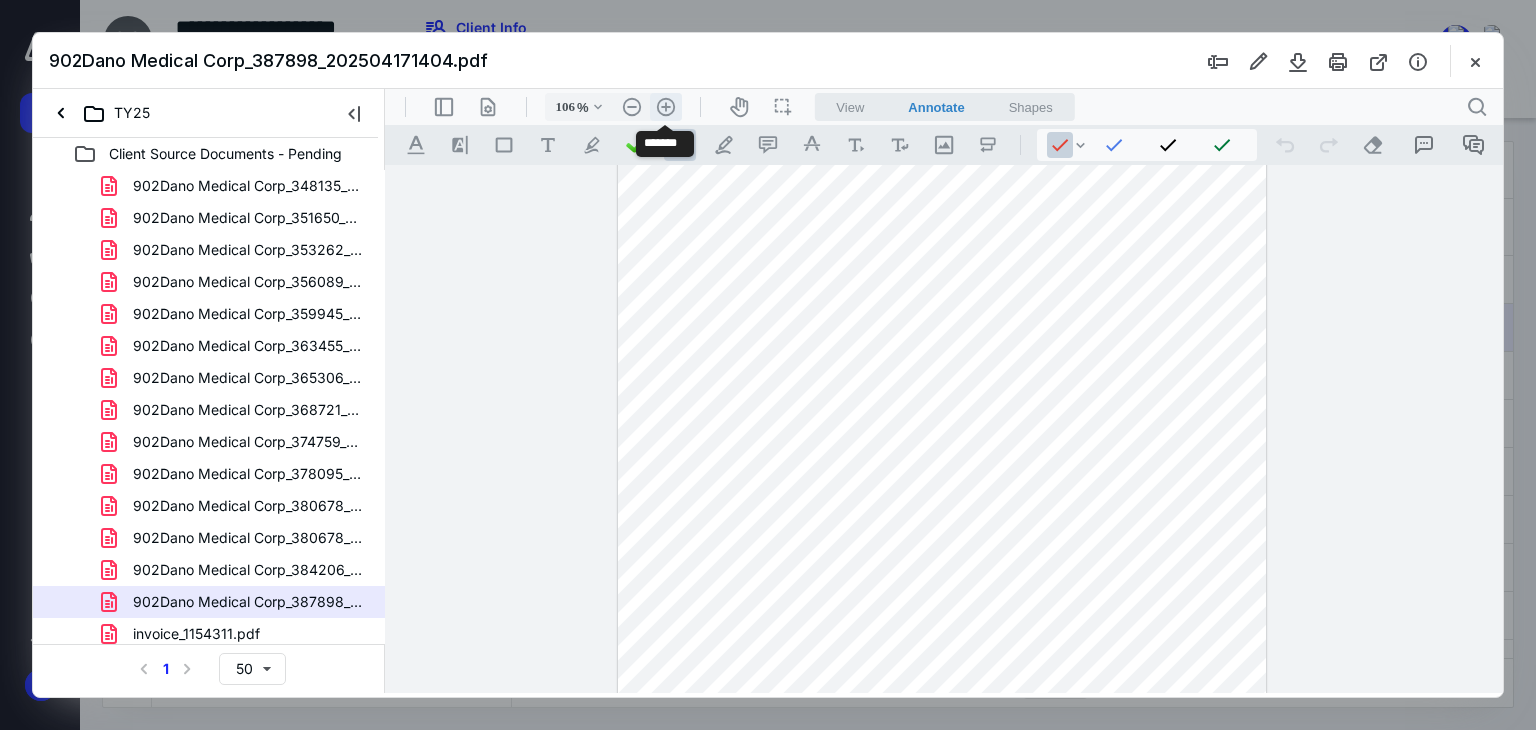 click on ".cls-1{fill:#abb0c4;} icon - header - zoom - in - line" at bounding box center [666, 107] 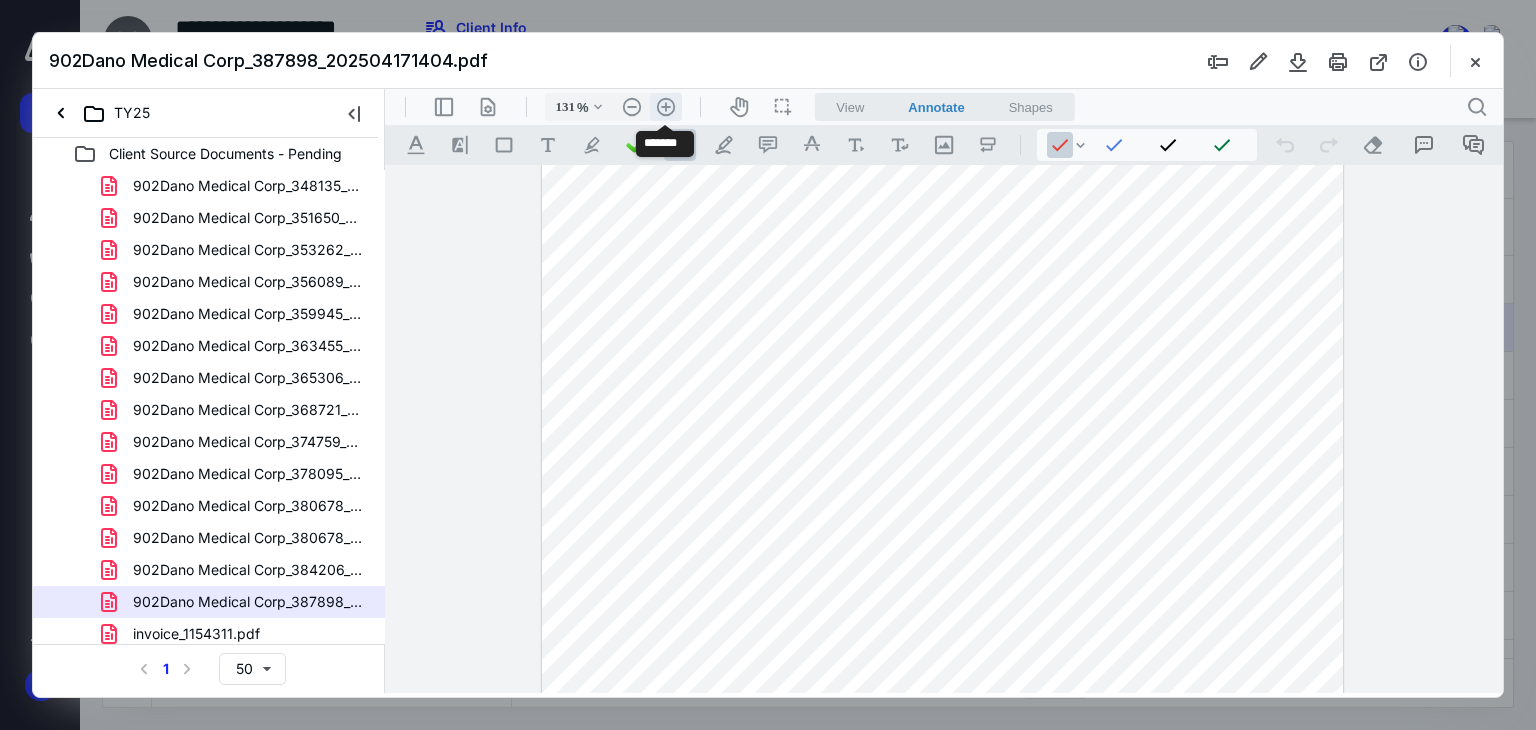 click on ".cls-1{fill:#abb0c4;} icon - header - zoom - in - line" at bounding box center (666, 107) 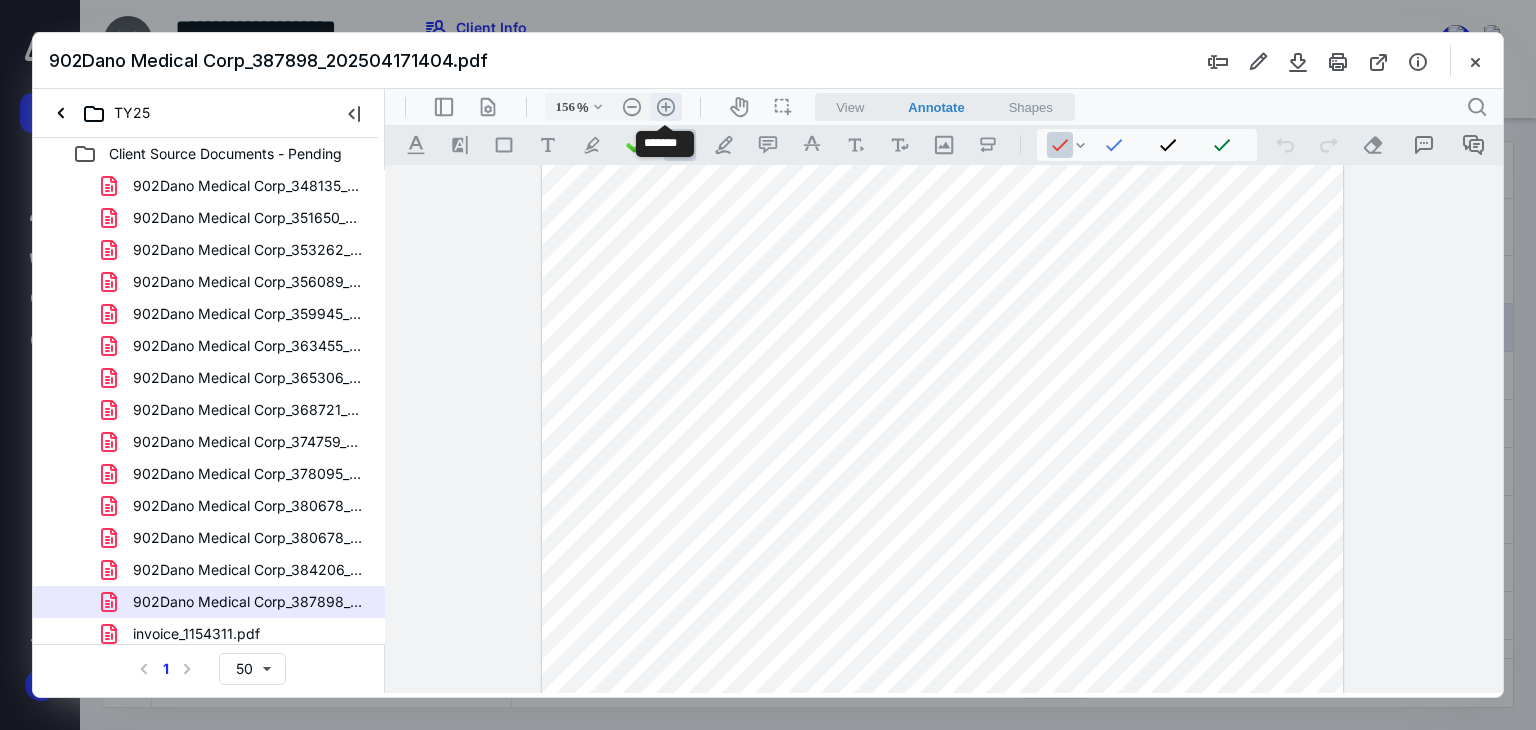 scroll, scrollTop: 308, scrollLeft: 0, axis: vertical 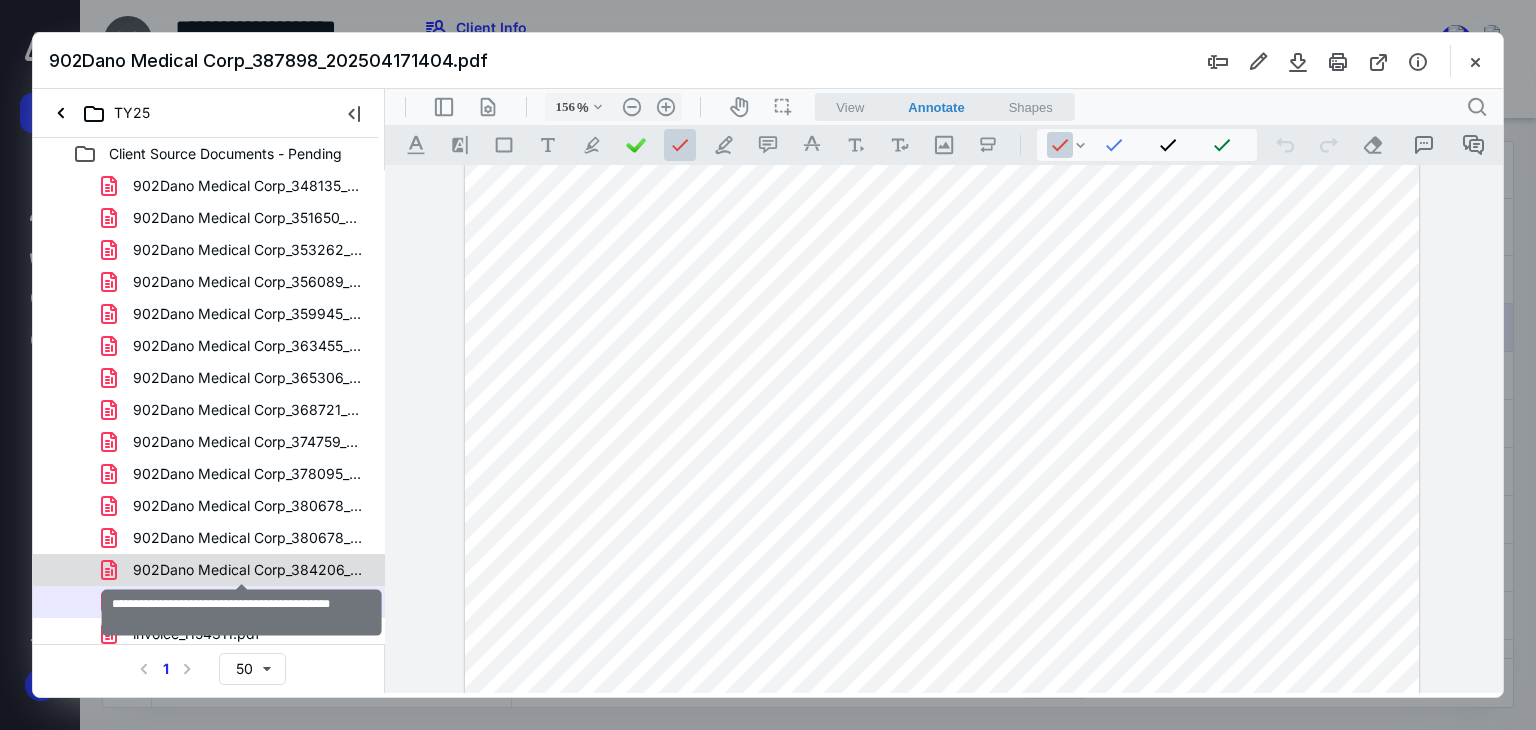 click on "902Dano Medical Corp_384206_202504101449.pdf" at bounding box center (249, 570) 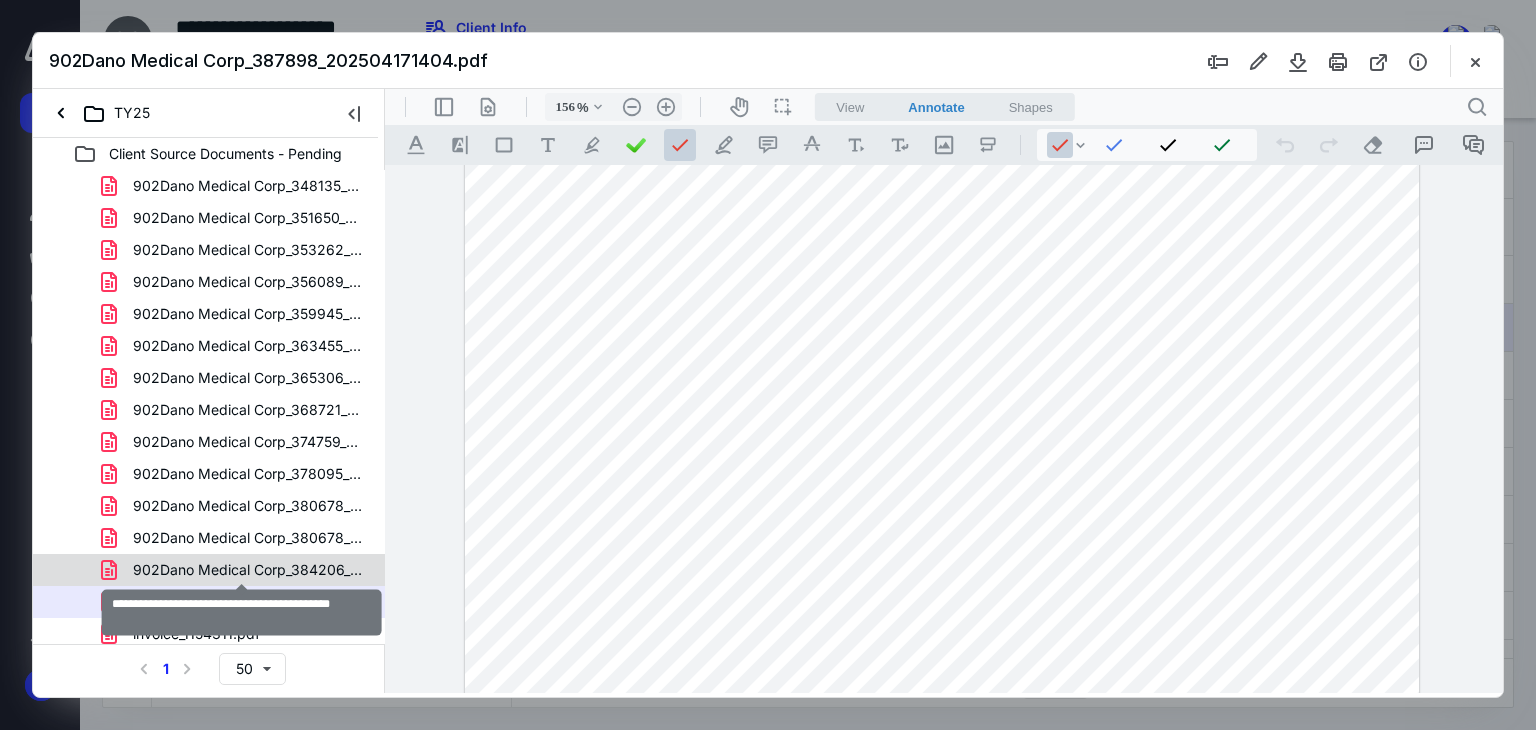click on "902Dano Medical Corp_348135_202501161448.pdf 902Dano Medical Corp_351650_202501231448.pdf 902Dano Medical Corp_353262_202501301415.pdf 902Dano Medical Corp_356089_202502061432.pdf 902Dano Medical Corp_359945_202502131459.pdf 902Dano Medical Corp_363455_202502201428.pdf 902Dano Medical Corp_365306_202502271447.pdf 902Dano Medical Corp_368721_202503061433.pdf 902Dano Medical Corp_374759_202503201422.pdf 902Dano Medical Corp_378095_202503271435.pdf 902Dano Medical Corp_380678_202504031406.pdf 902Dano Medical Corp_380678_2025040314061.pdf 902Dano Medical Corp_384206_202504101449.pdf 902Dano Medical Corp_387898_202504171404.pdf invoice_1154311.pdf Mail - William T. Macke, CPA, Esq. - Outlook.pdf Receipt.pdf SOLO 401K.pdf" at bounding box center (209, 458) 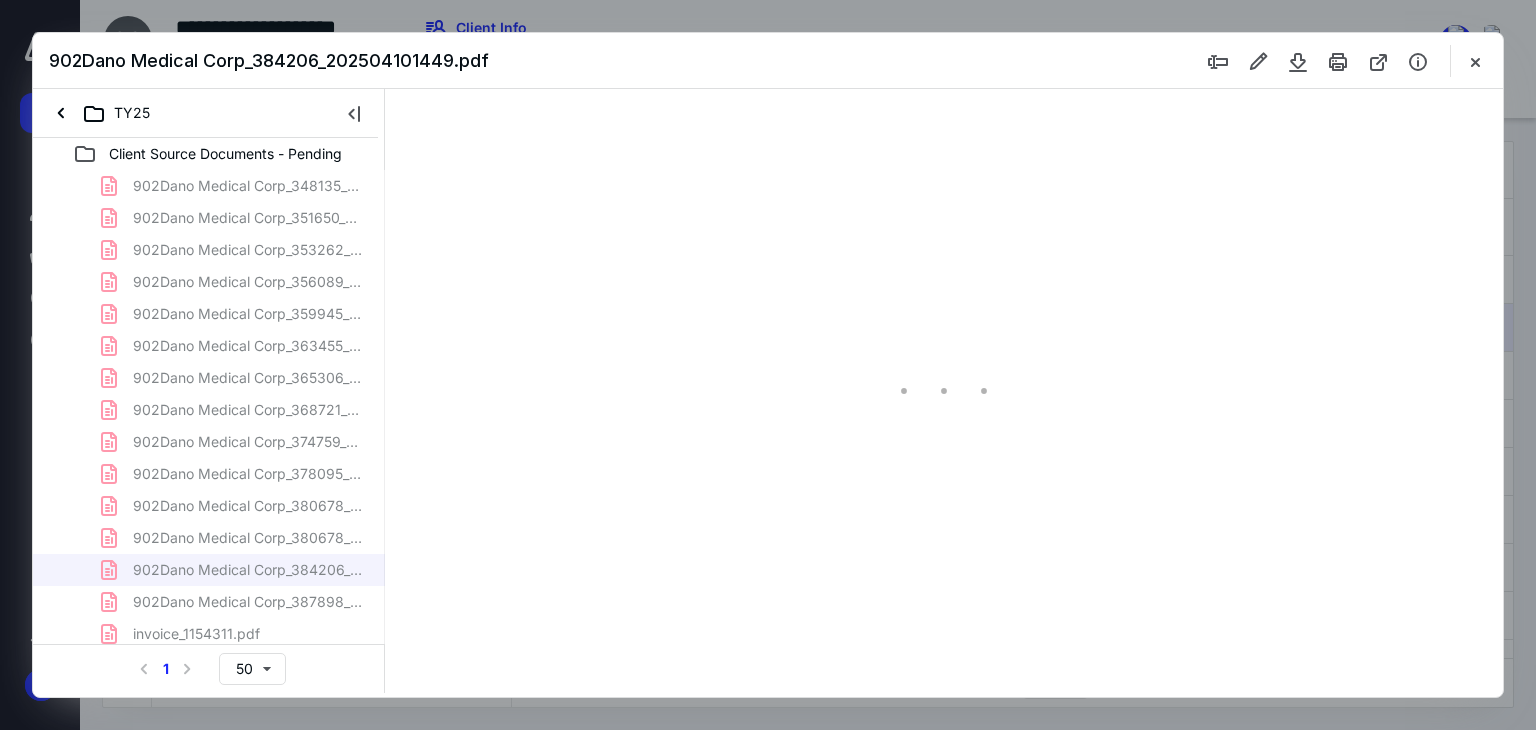 scroll, scrollTop: 0, scrollLeft: 0, axis: both 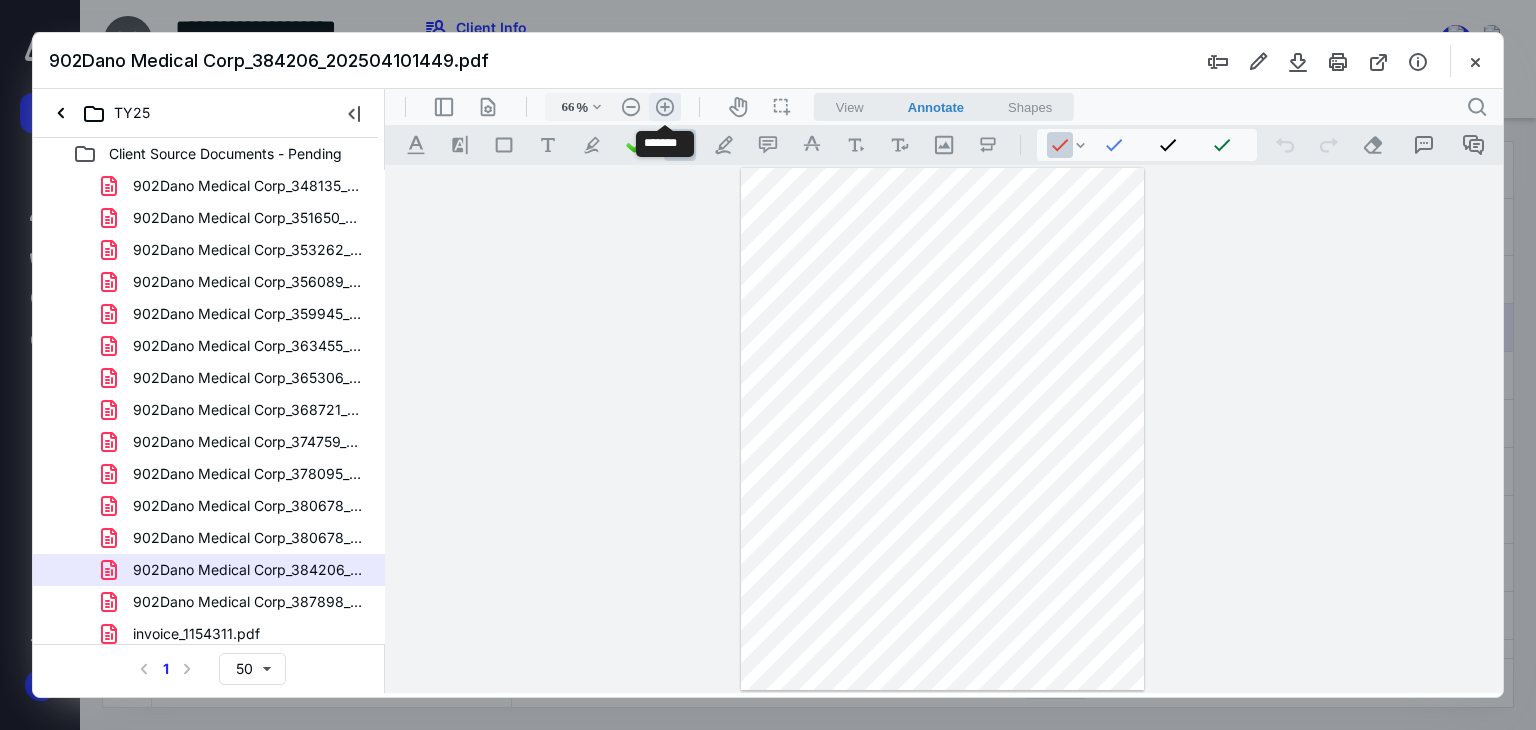 click on ".cls-1{fill:#abb0c4;} icon - header - zoom - in - line" at bounding box center (665, 107) 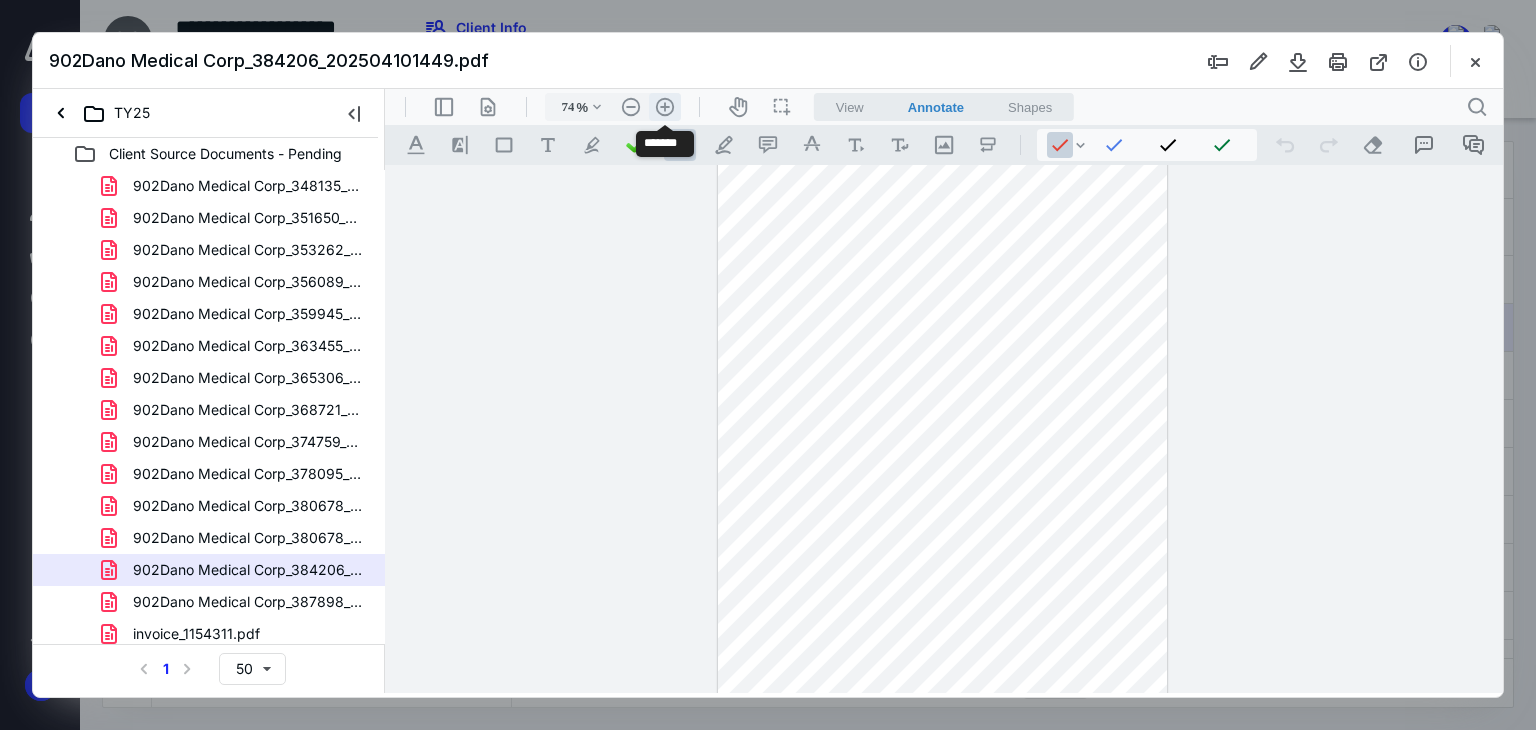 click on ".cls-1{fill:#abb0c4;} icon - header - zoom - in - line" at bounding box center [665, 107] 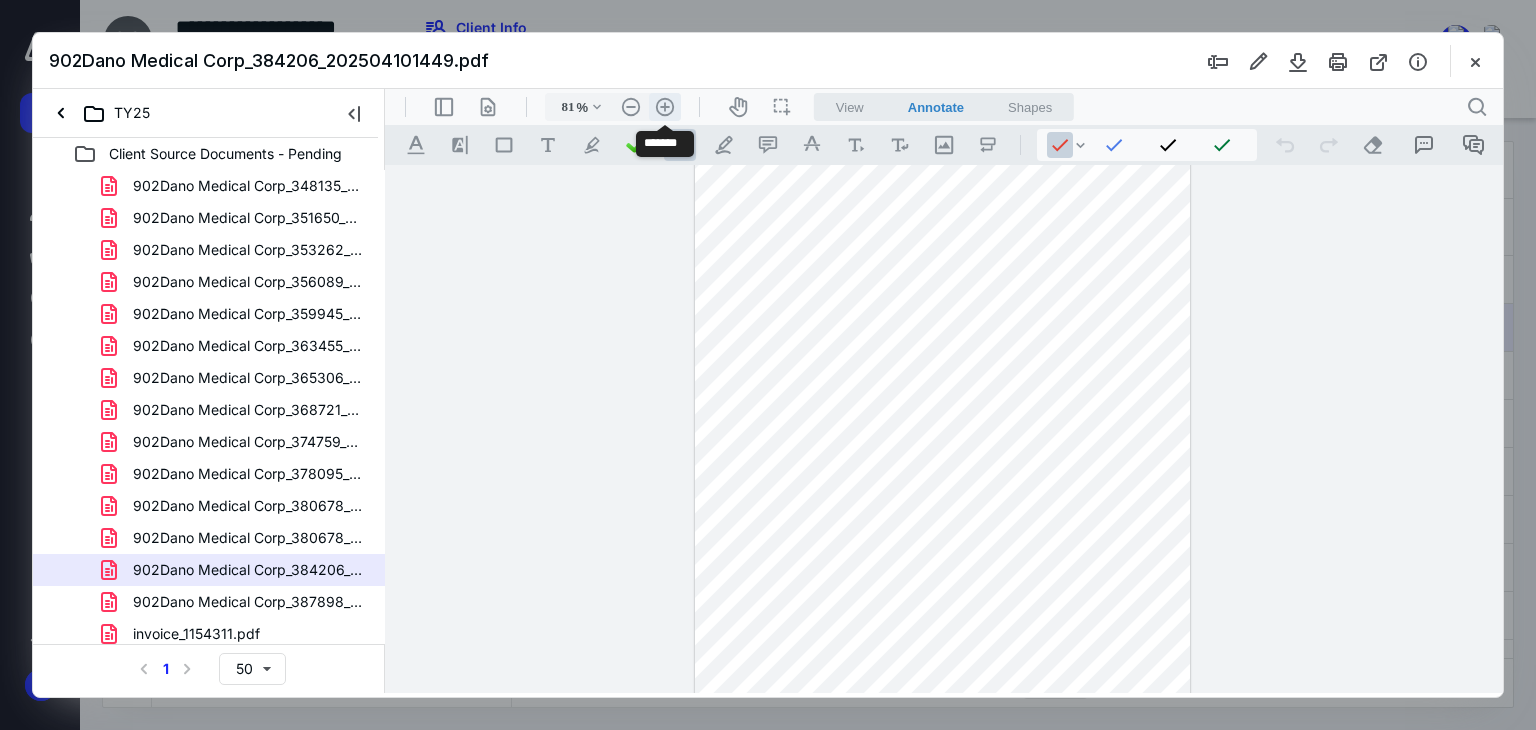 click on ".cls-1{fill:#abb0c4;} icon - header - zoom - in - line" at bounding box center [665, 107] 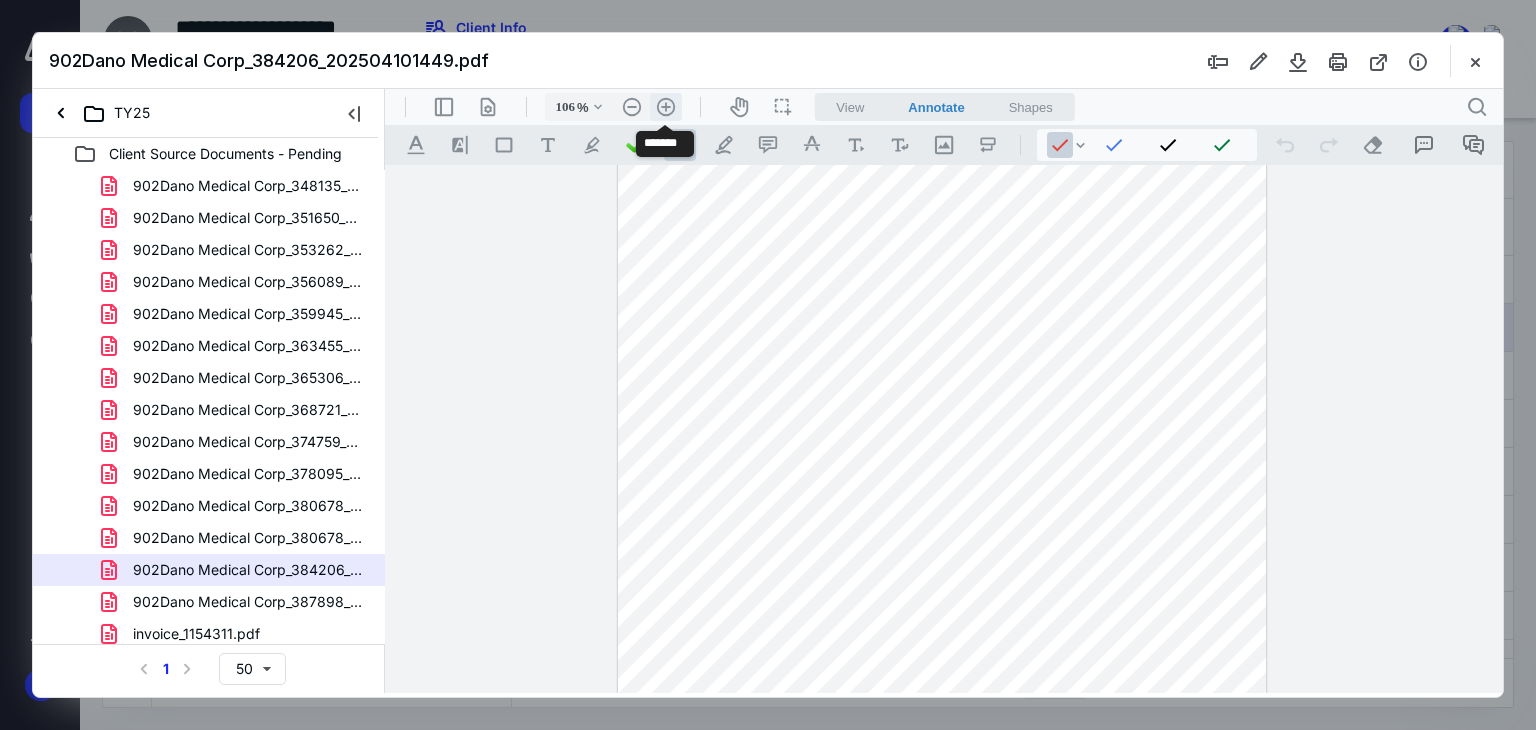 click on ".cls-1{fill:#abb0c4;} icon - header - zoom - in - line" at bounding box center (666, 107) 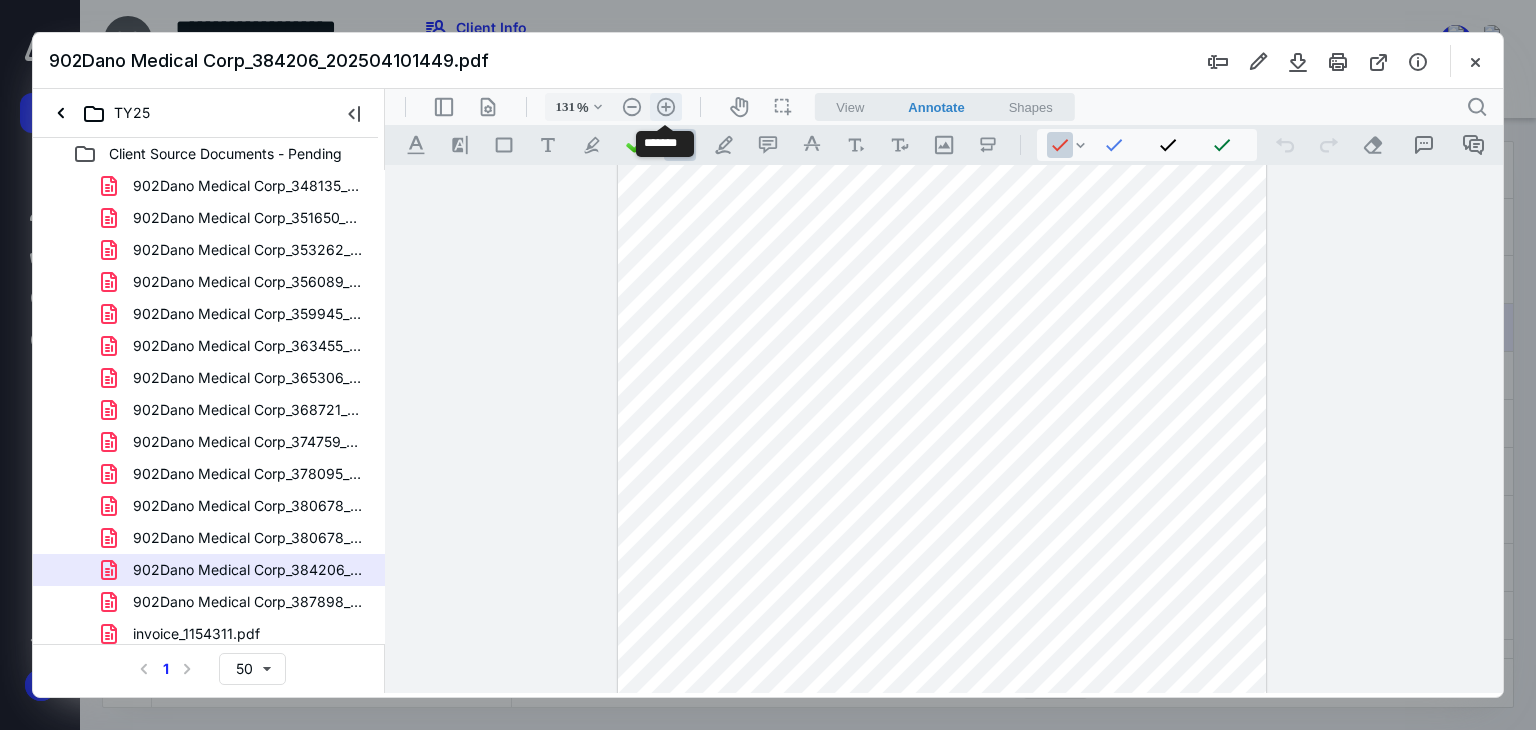 scroll, scrollTop: 222, scrollLeft: 0, axis: vertical 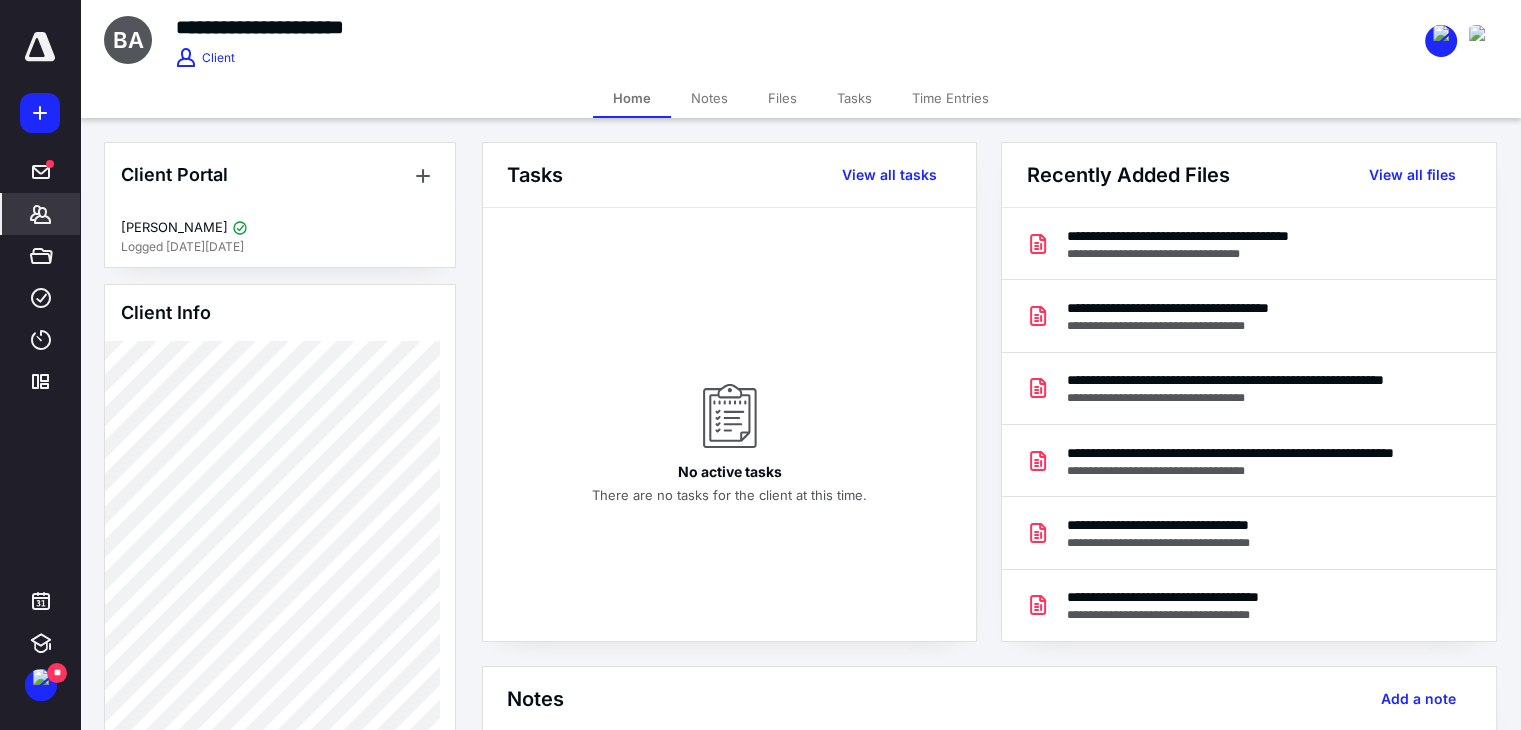 click on "Time Entries" at bounding box center [950, 98] 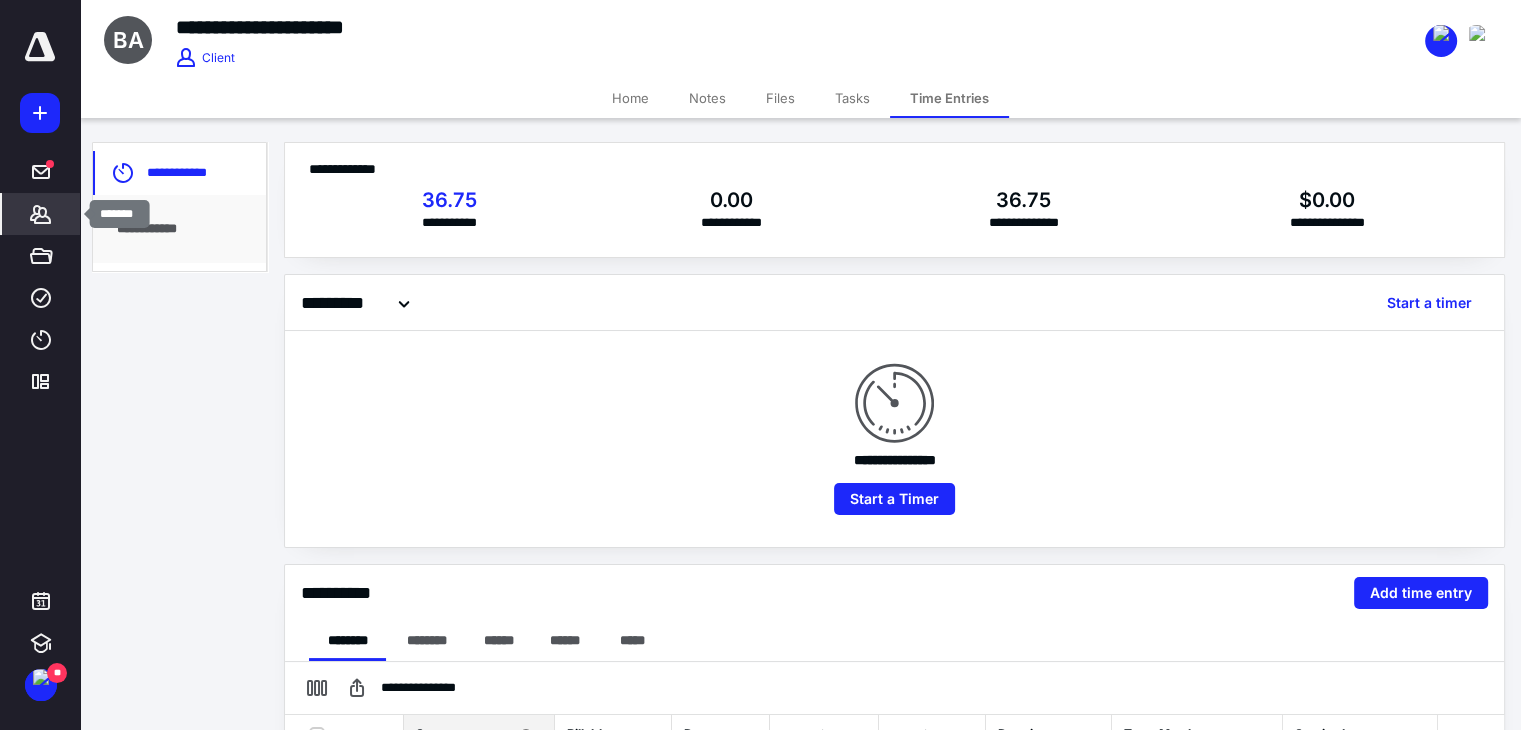 click 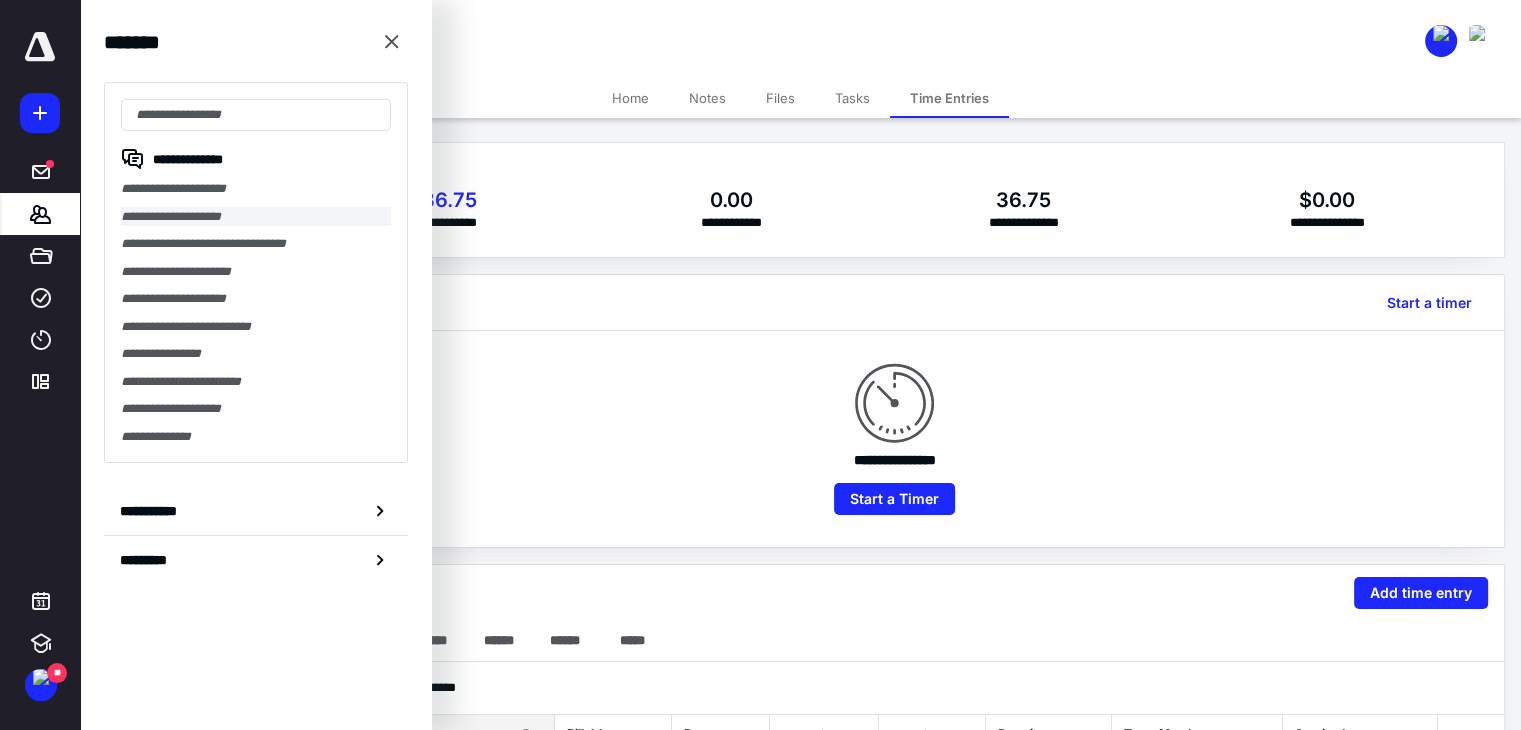 click on "**********" at bounding box center [256, 217] 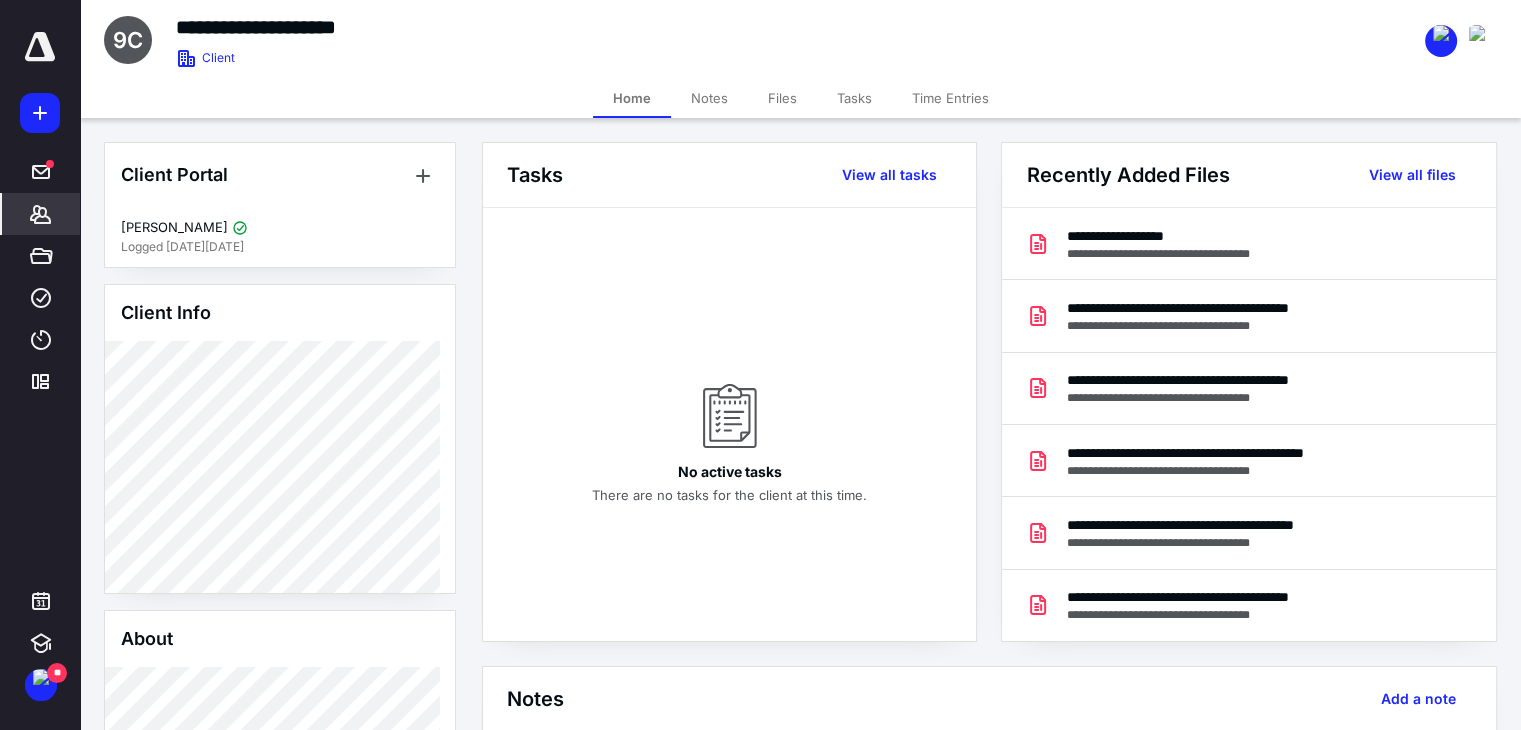click on "[PERSON_NAME] Logged [DATE][DATE]" at bounding box center [280, 237] 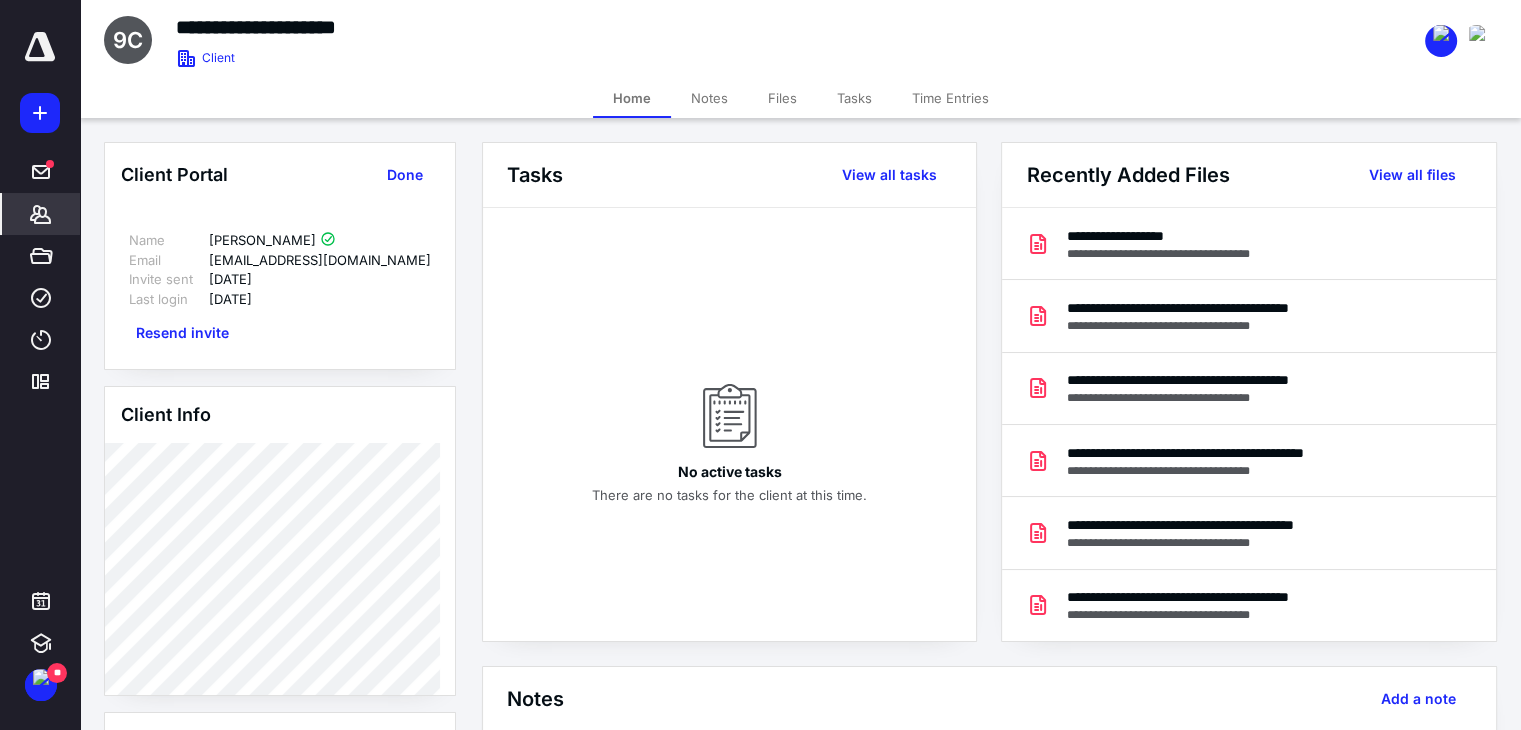 click on "Time Entries" at bounding box center (950, 98) 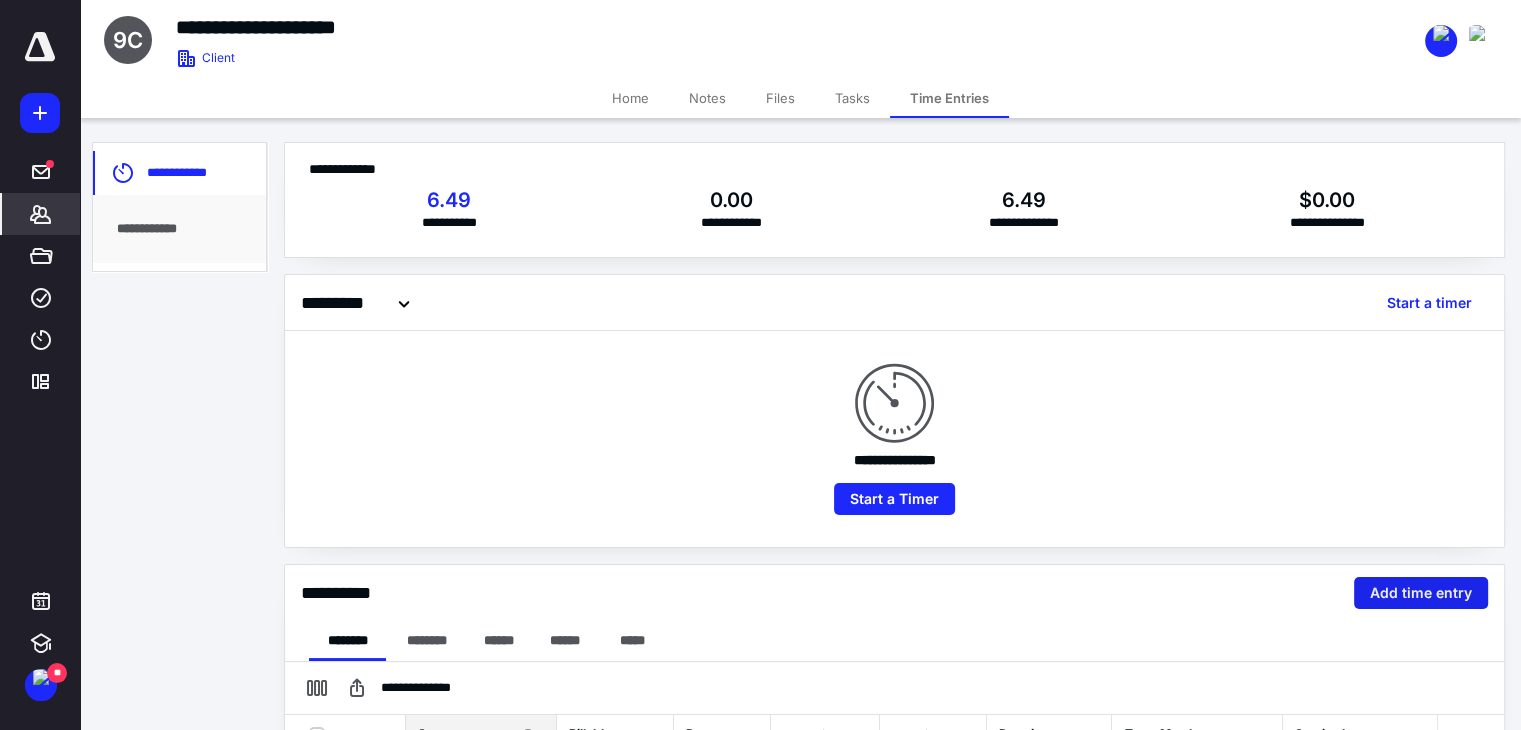 click on "Add time entry" at bounding box center [1421, 593] 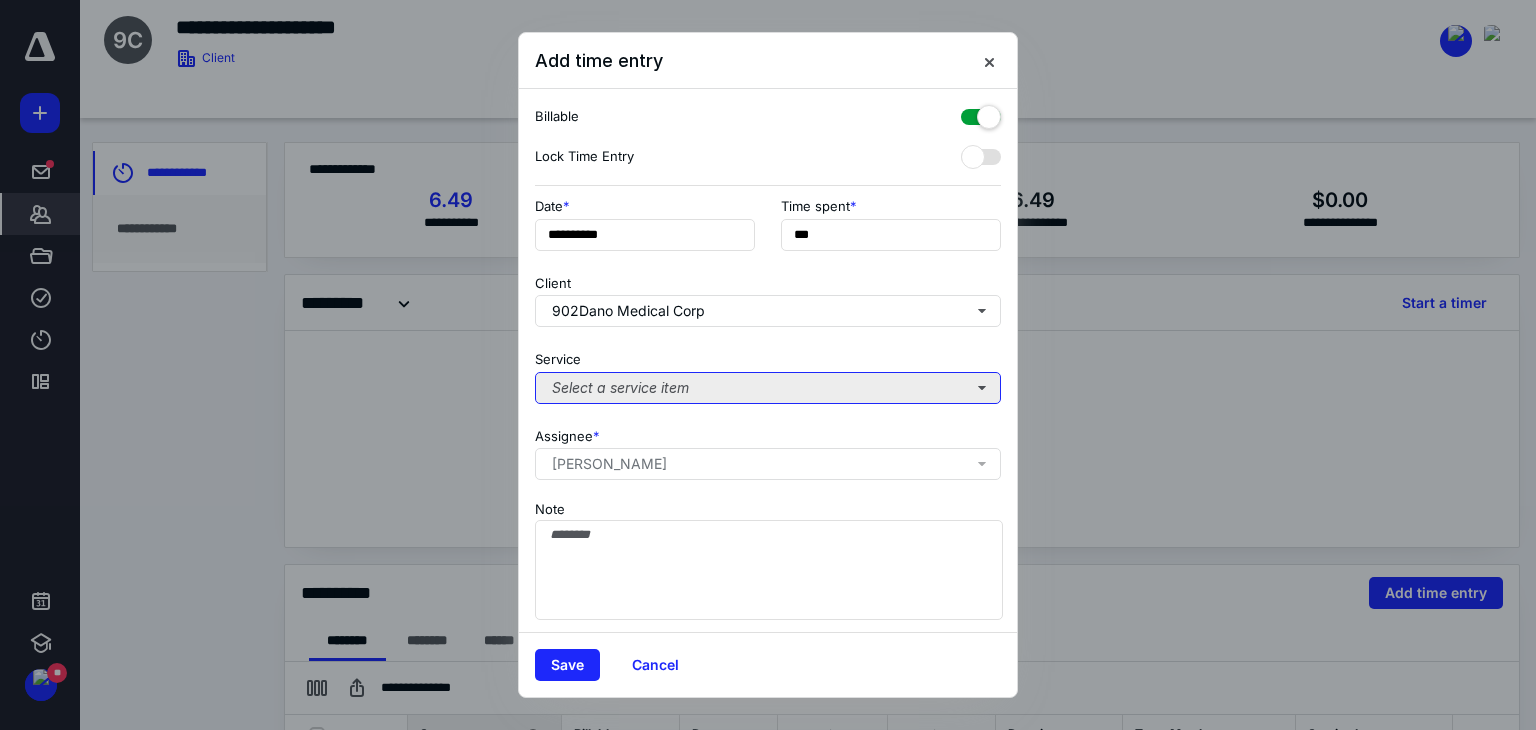 click on "Select a service item" at bounding box center [768, 388] 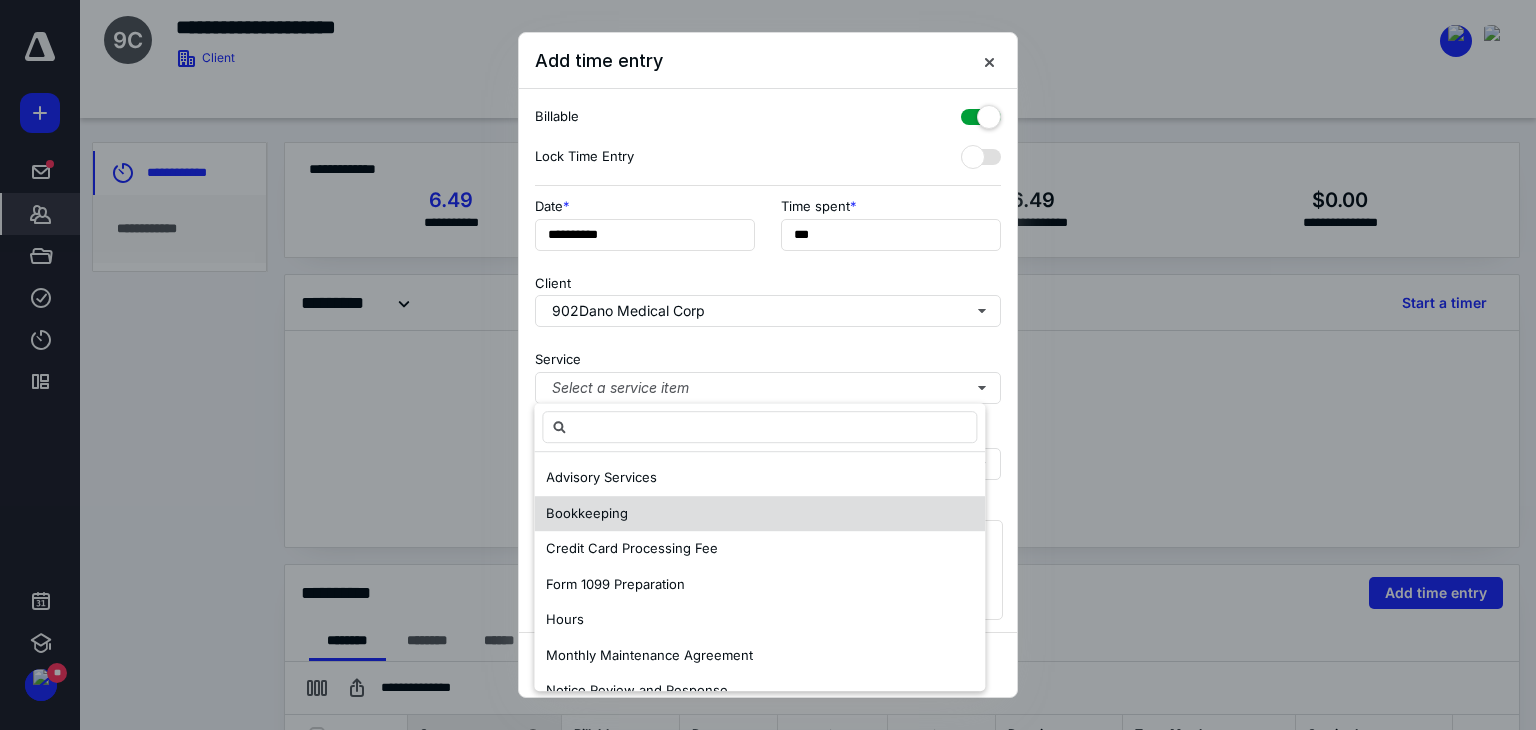 click on "Bookkeeping" at bounding box center [587, 513] 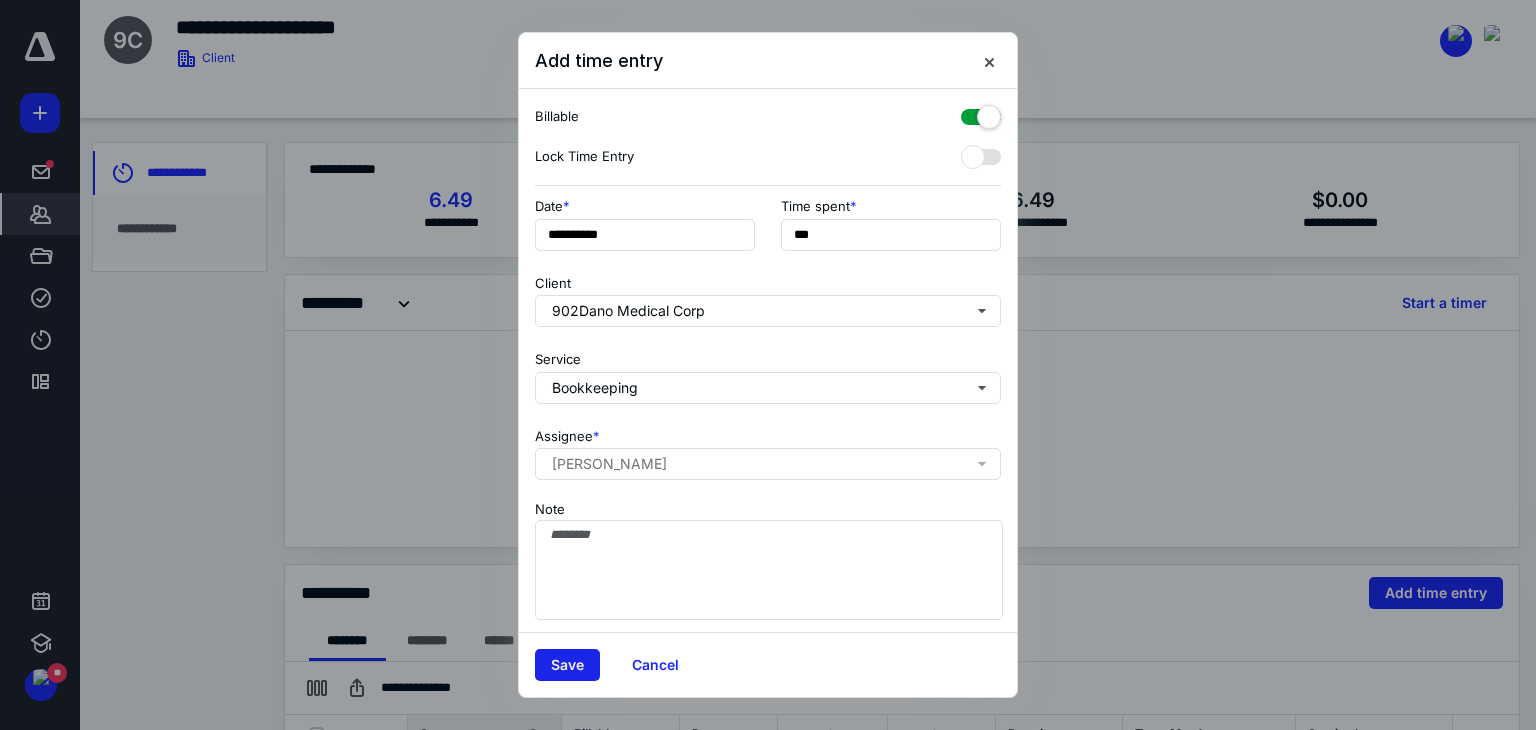 click on "Save" at bounding box center [567, 665] 